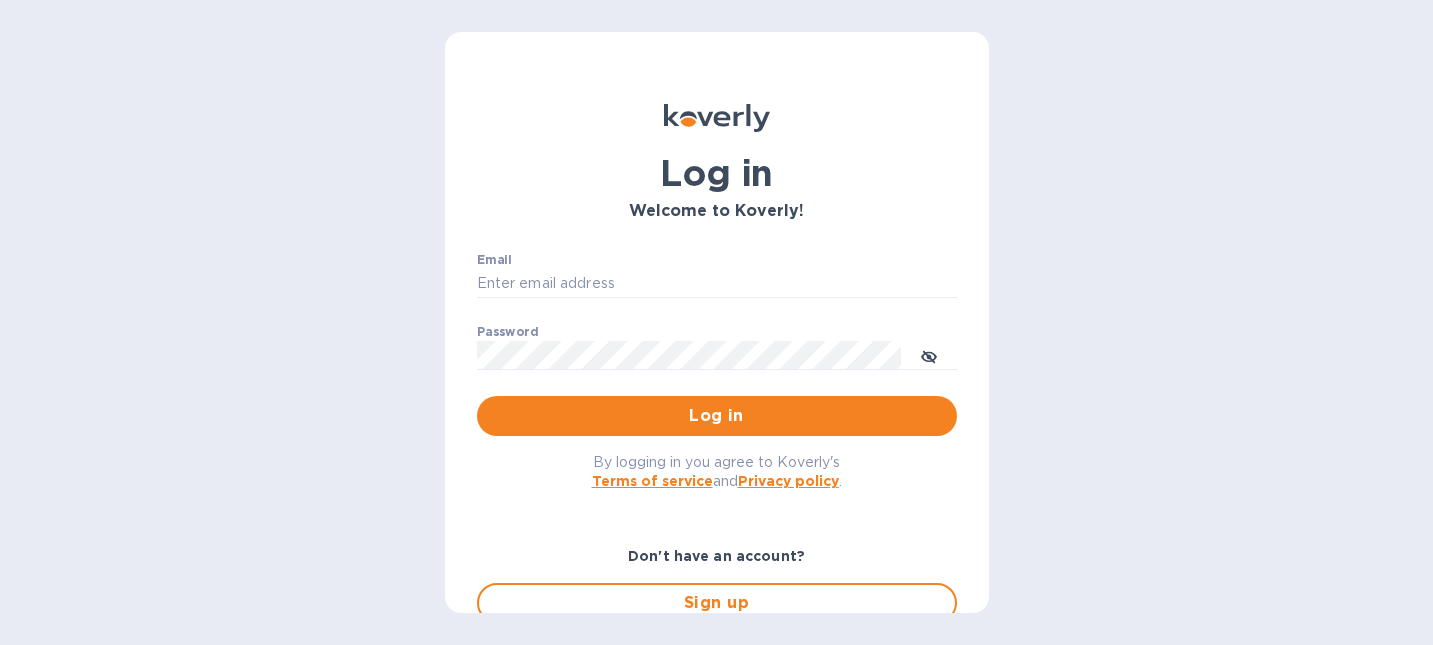 scroll, scrollTop: 0, scrollLeft: 0, axis: both 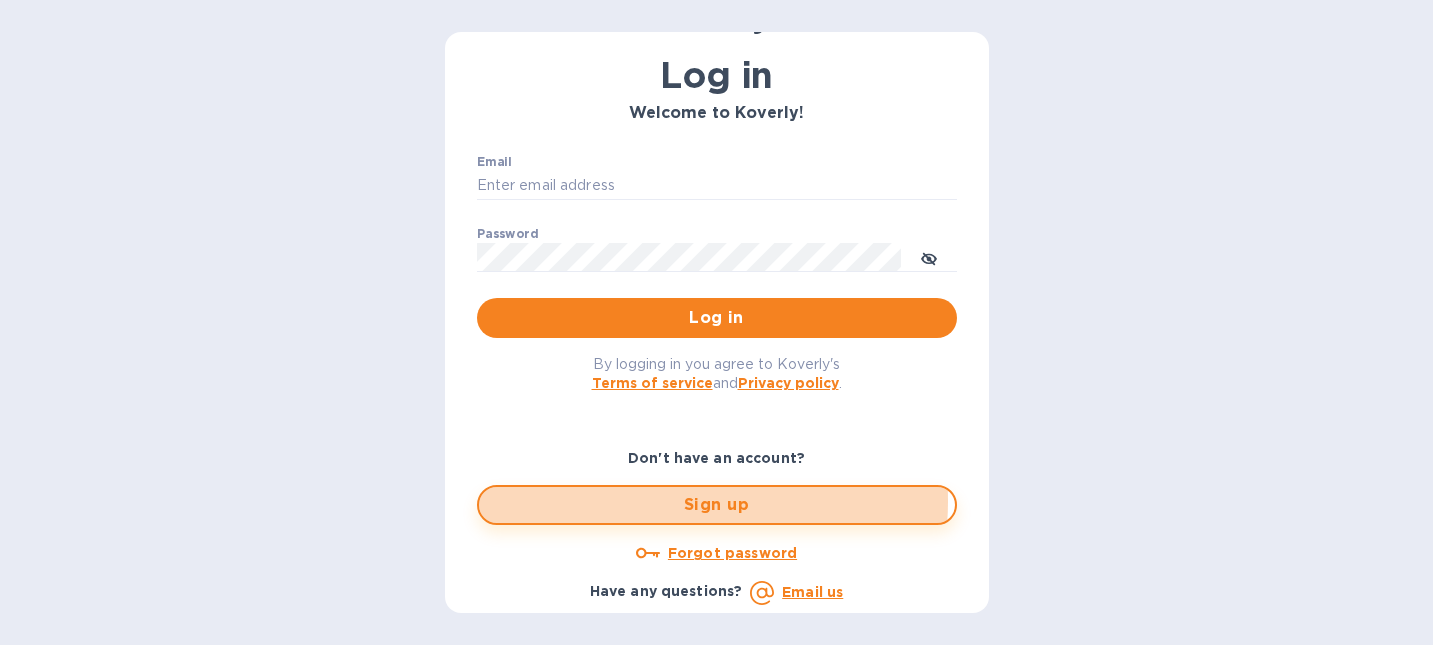 click on "Sign up" at bounding box center [717, 505] 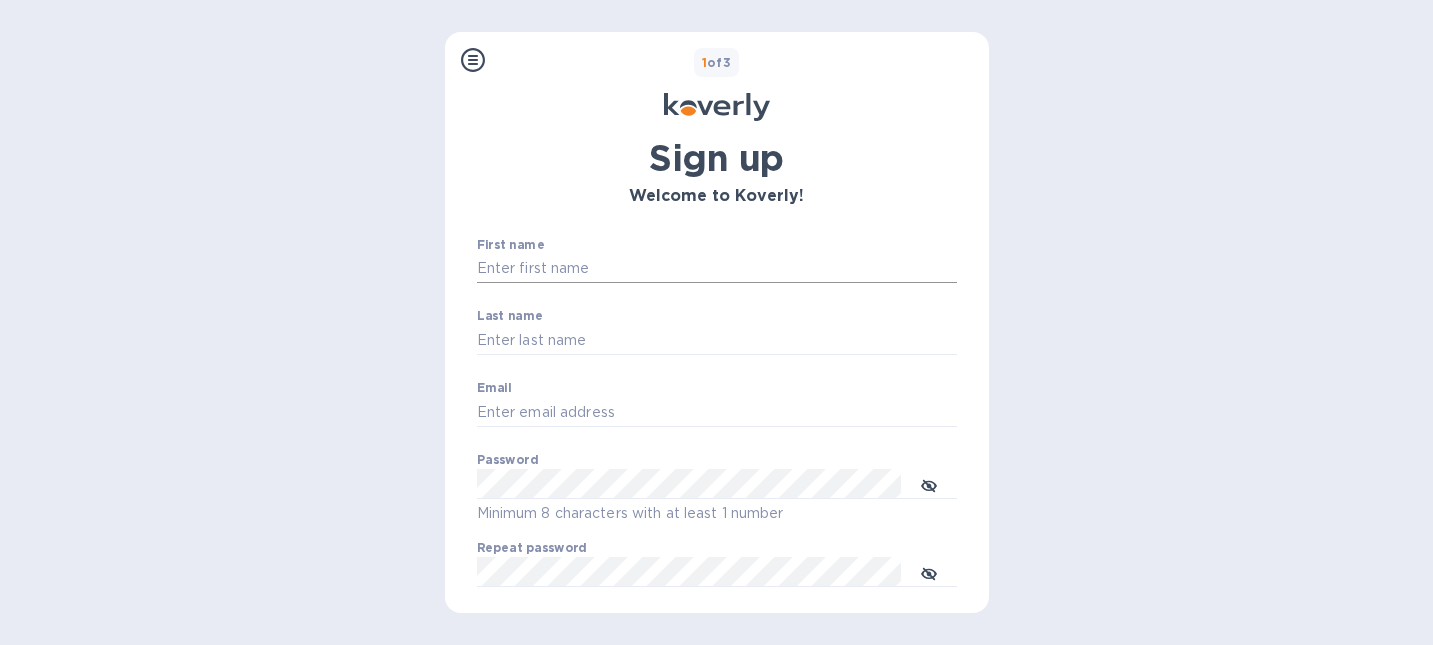 click on "First name" at bounding box center (717, 269) 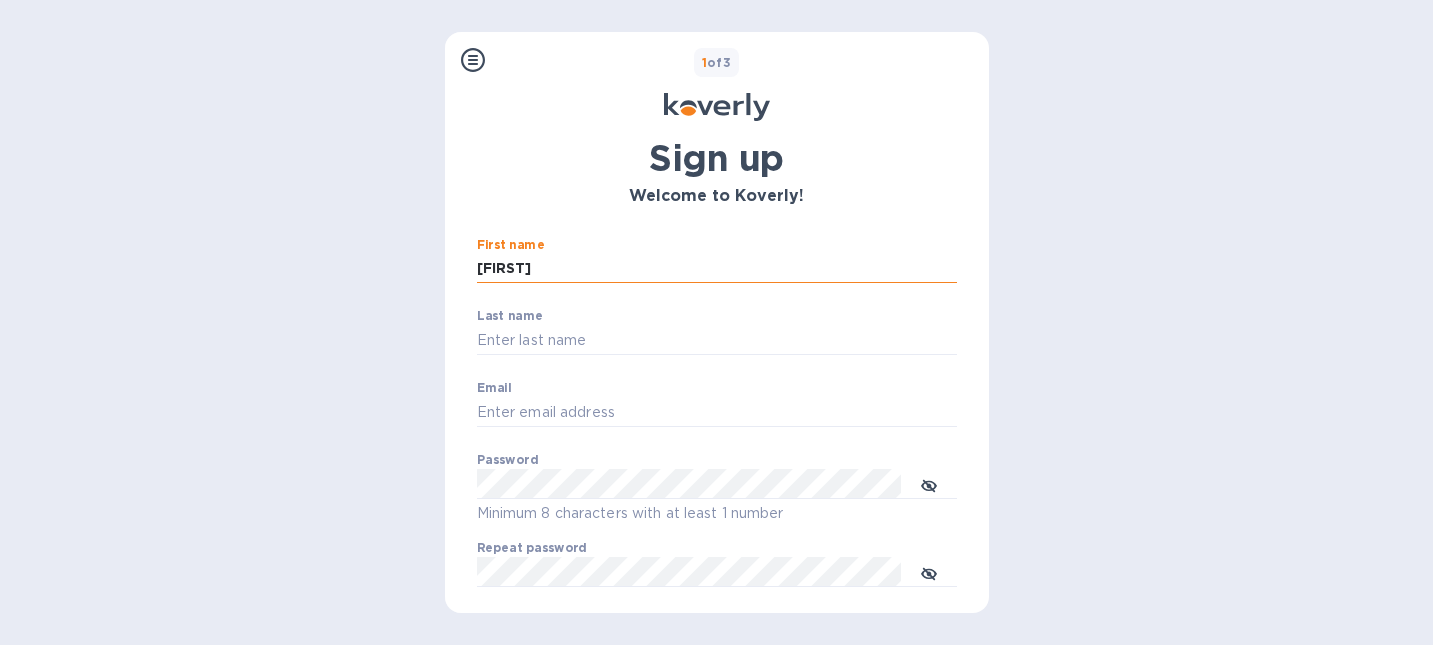 type on "[FIRST]" 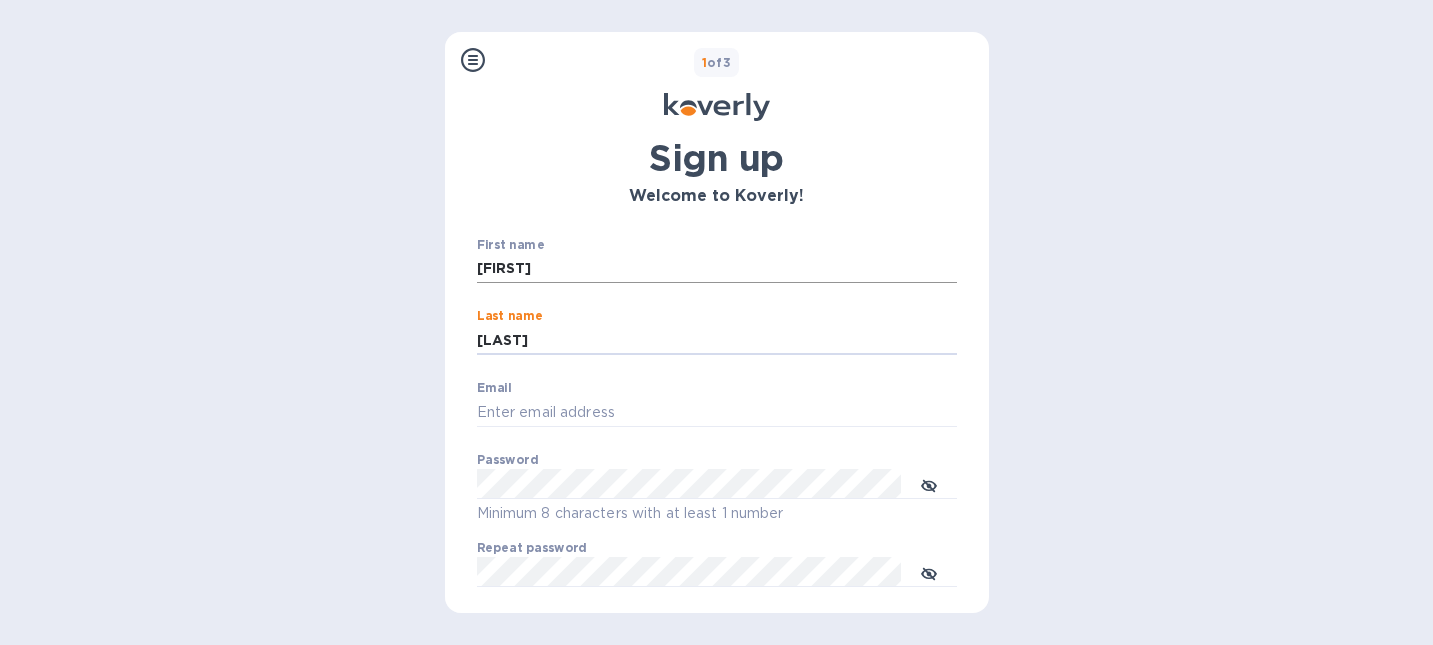 type on "[LAST]" 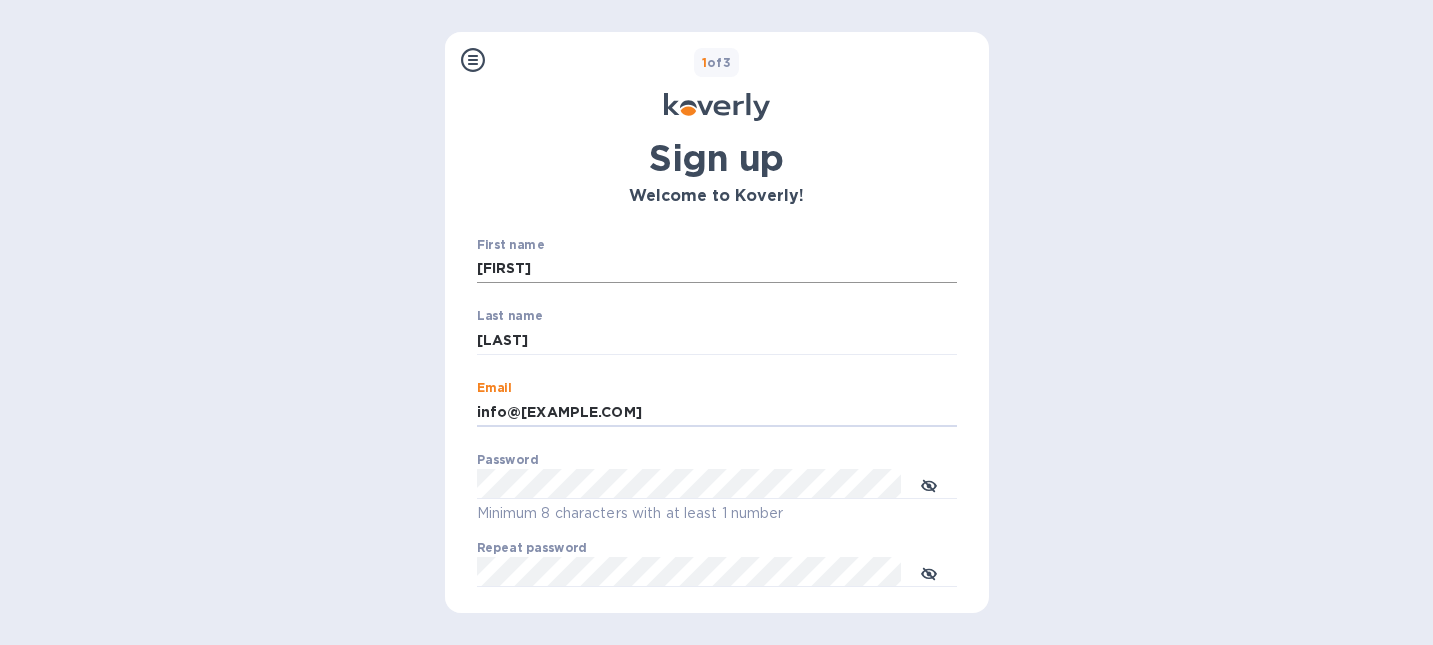 type on "info@[EXAMPLE.COM]" 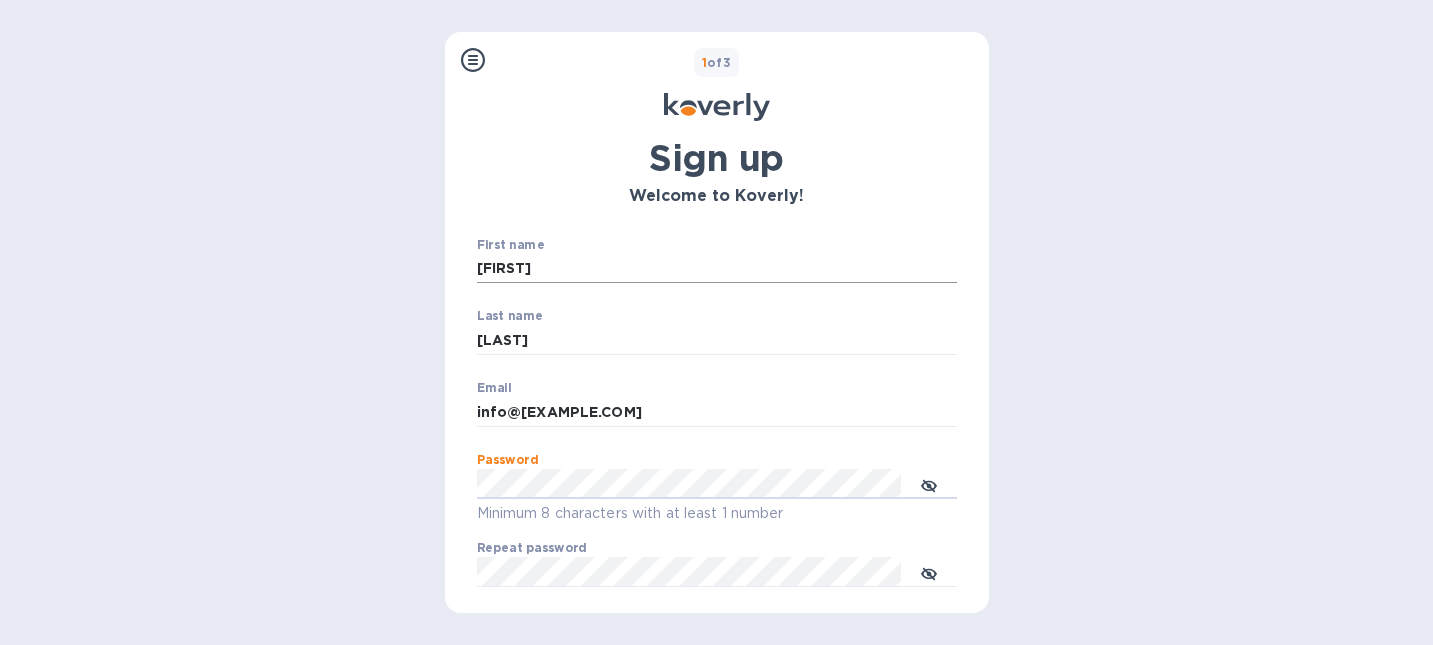 type 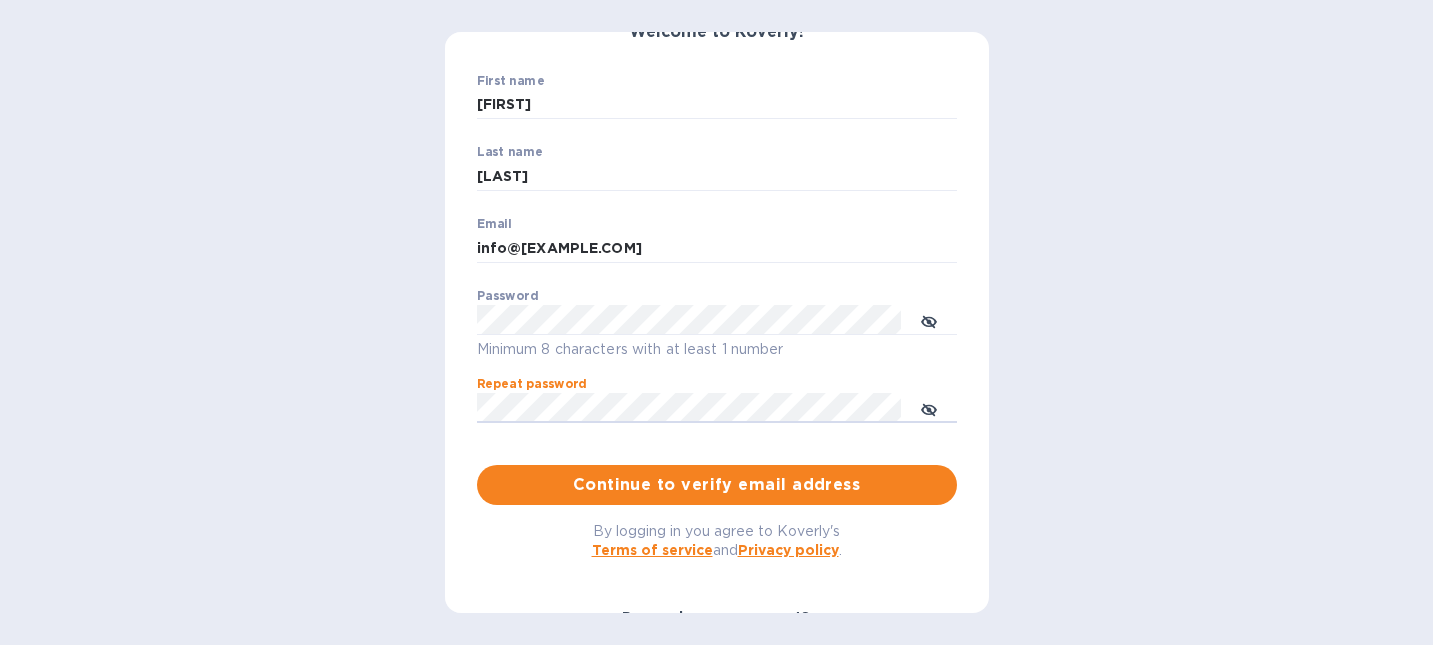 scroll, scrollTop: 194, scrollLeft: 0, axis: vertical 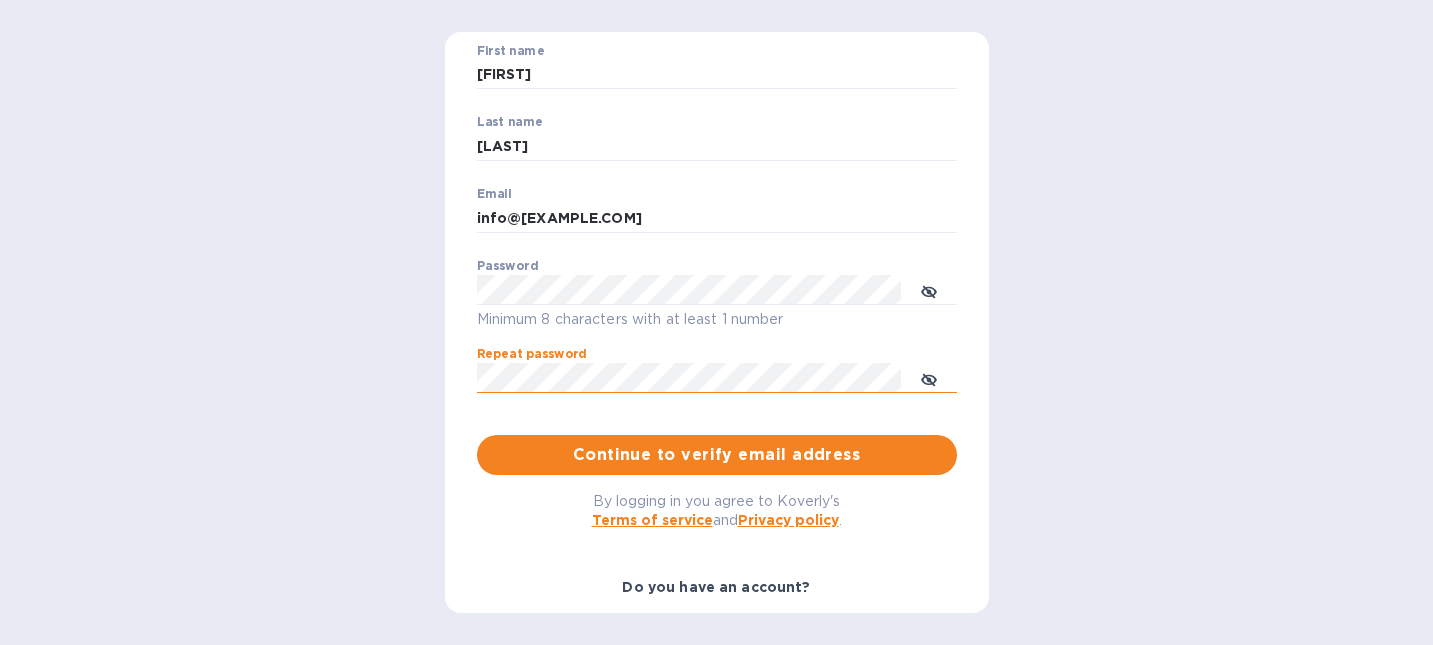 click 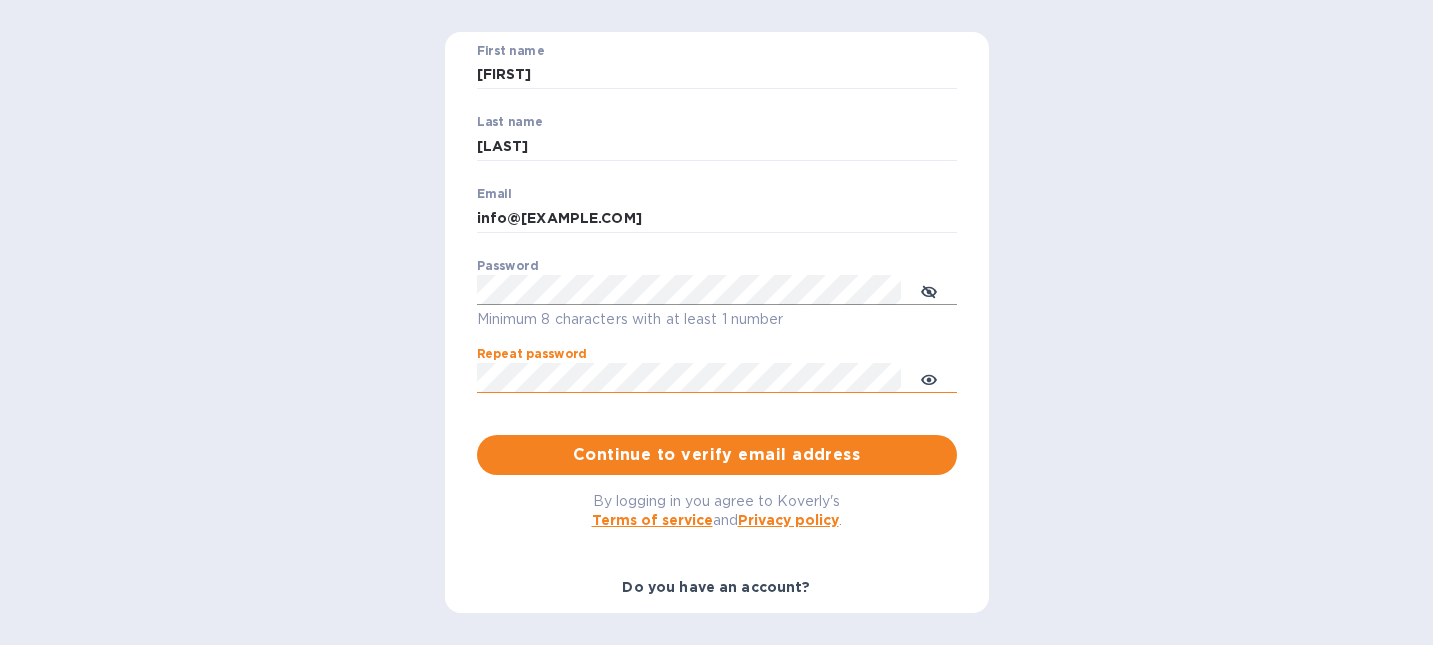 click at bounding box center (929, 289) 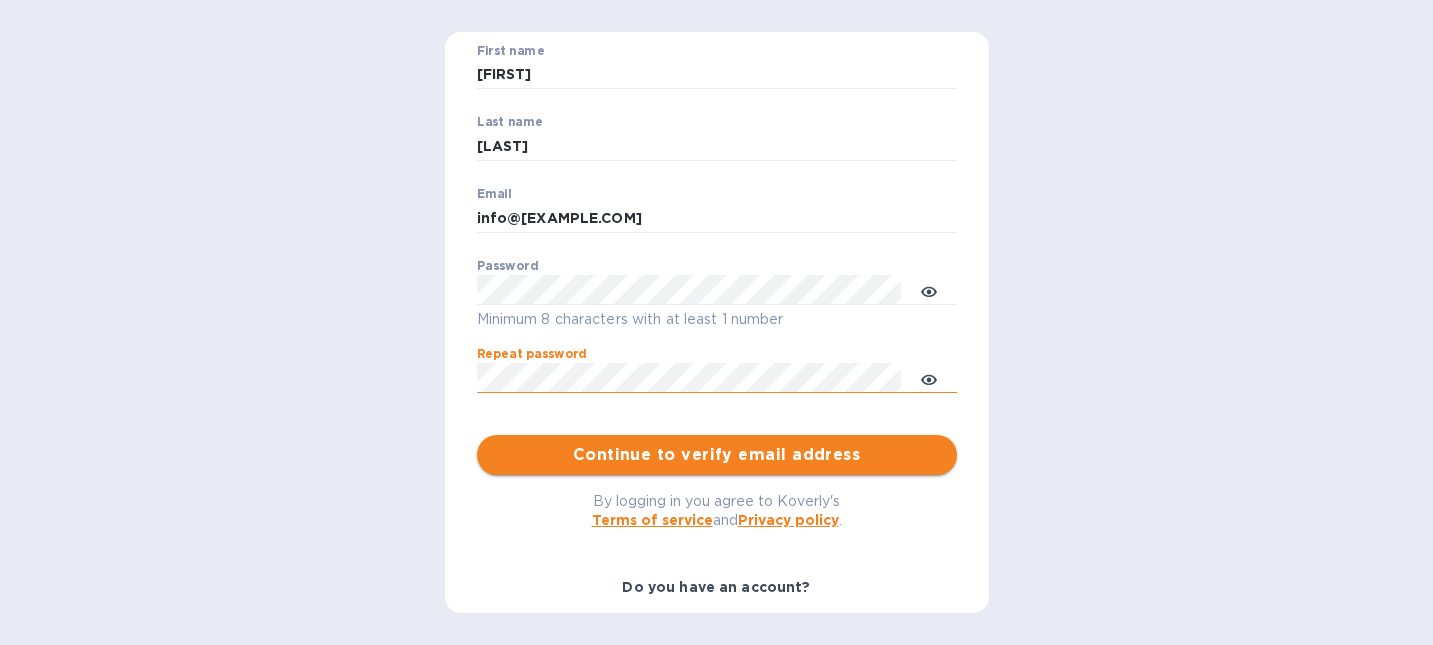 click on "Continue to verify email address" at bounding box center [717, 455] 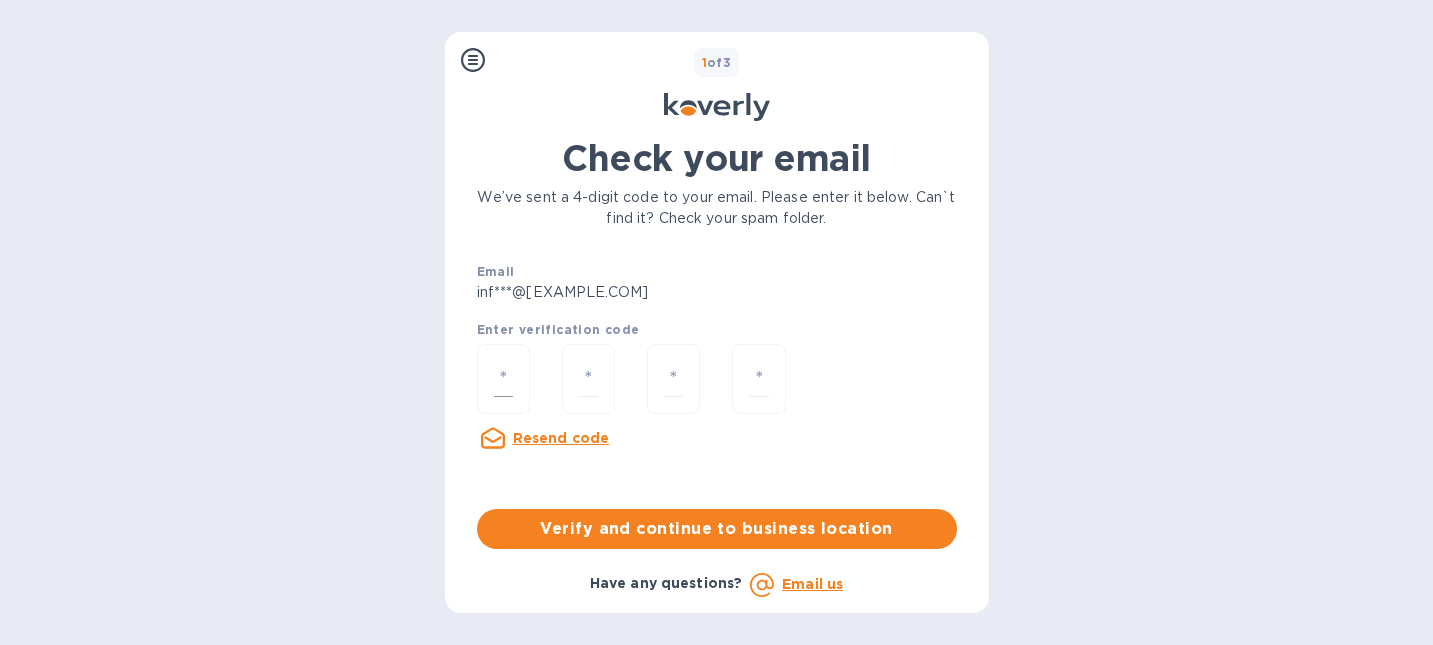 click at bounding box center [503, 379] 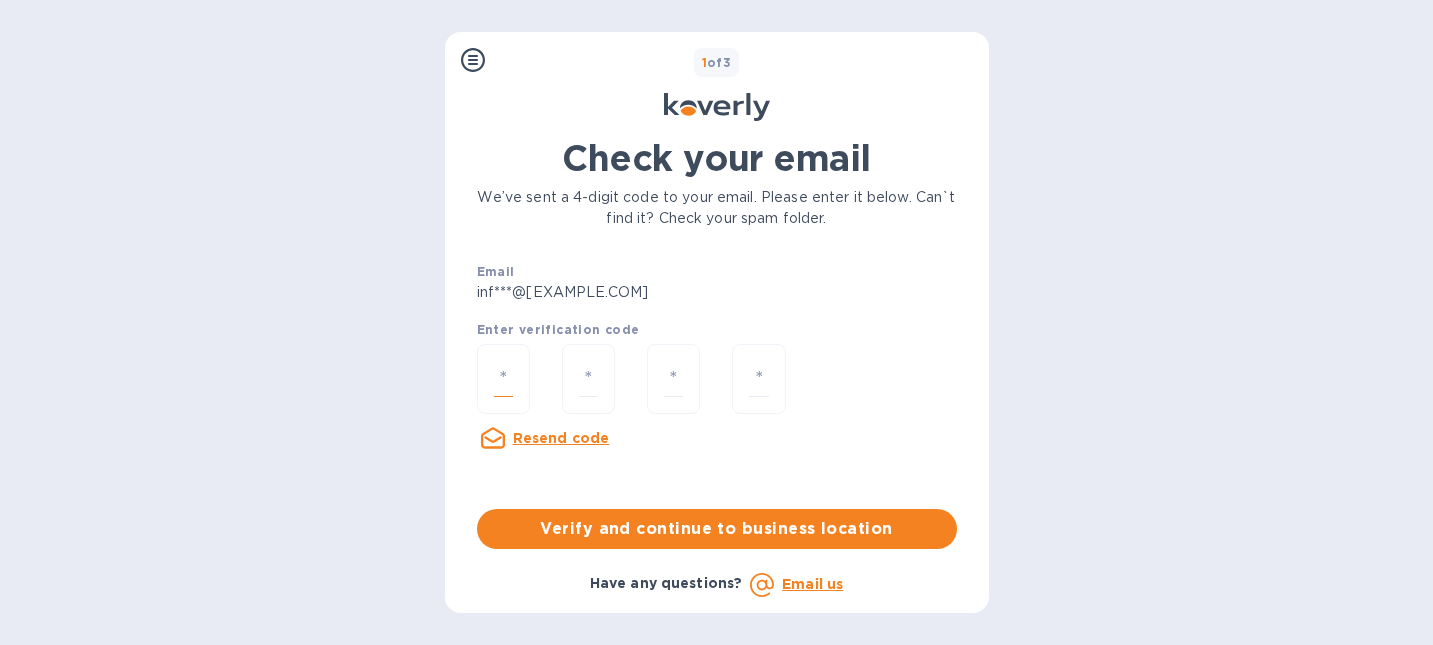 type on "5" 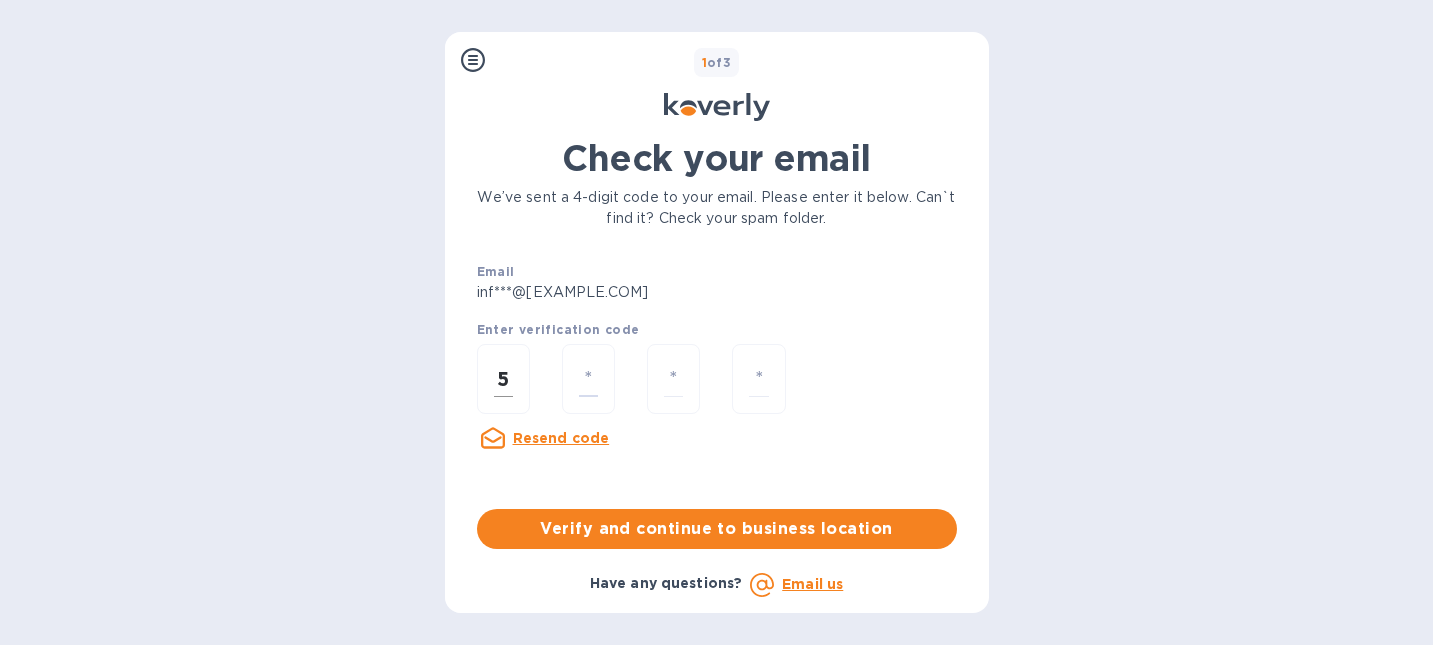 type on "2" 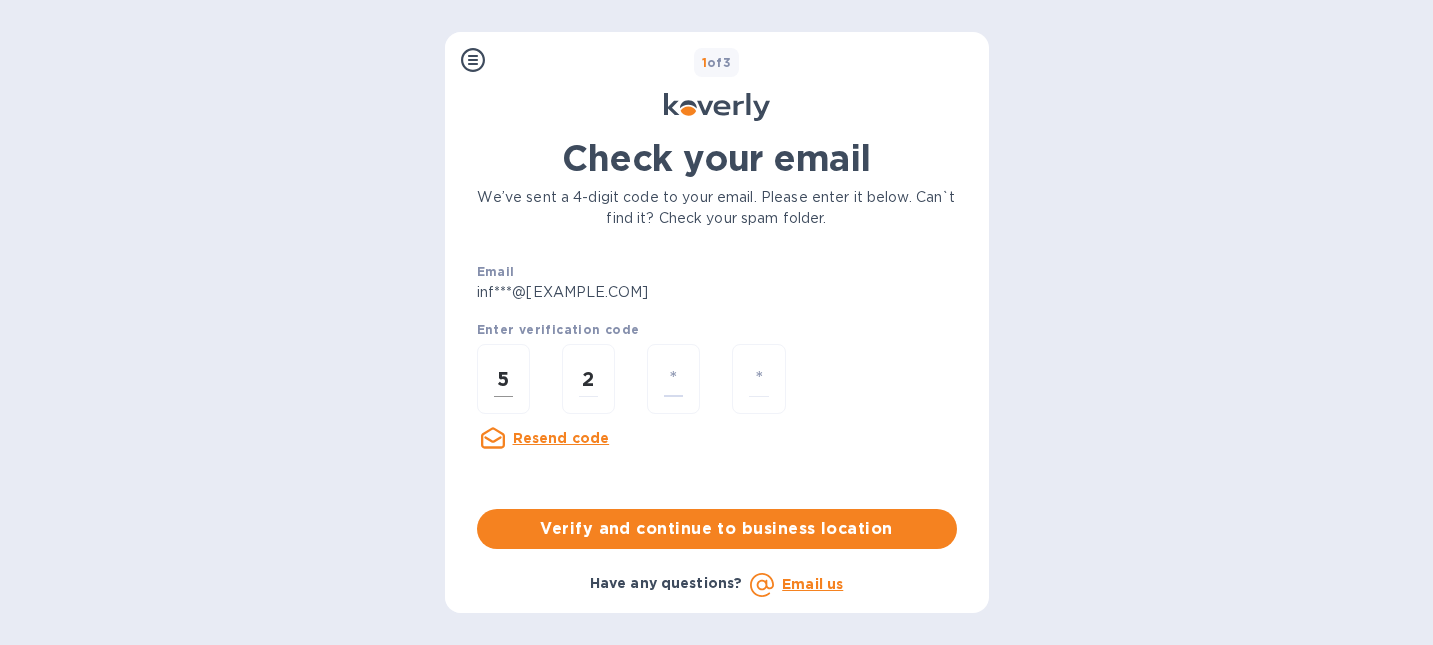 type on "8" 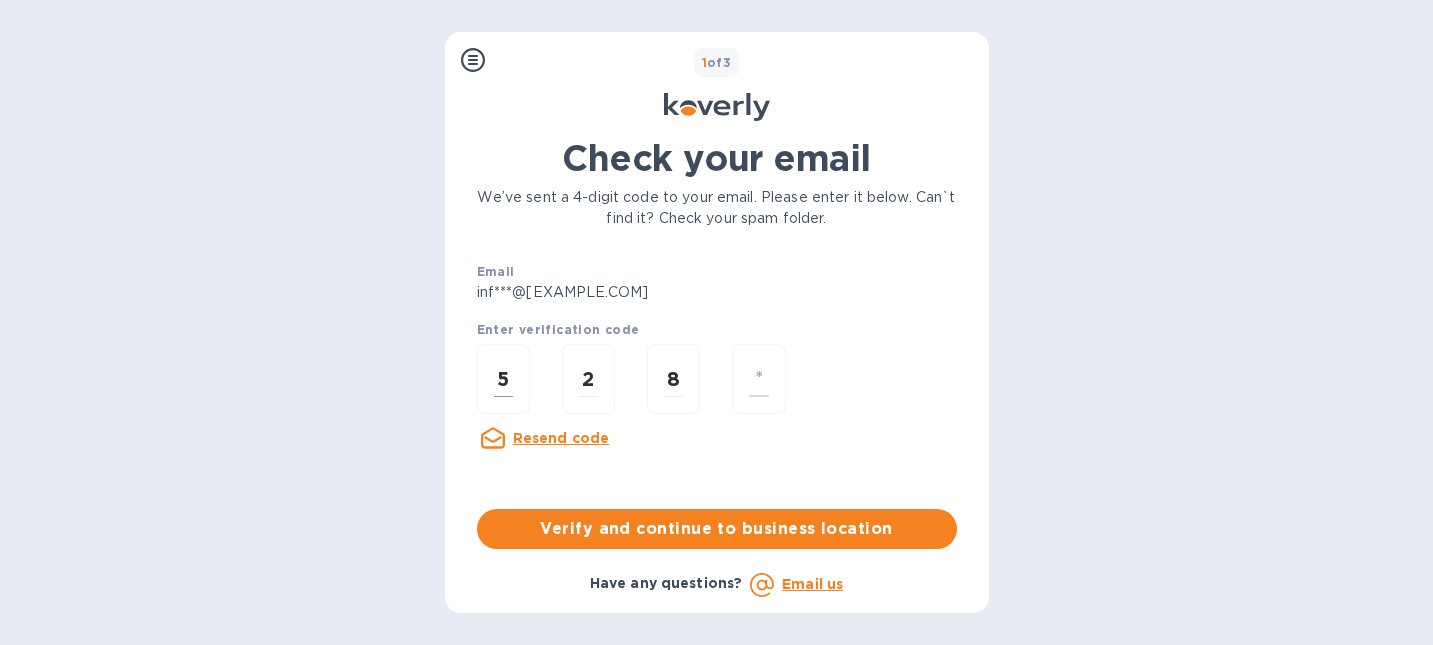 type on "5" 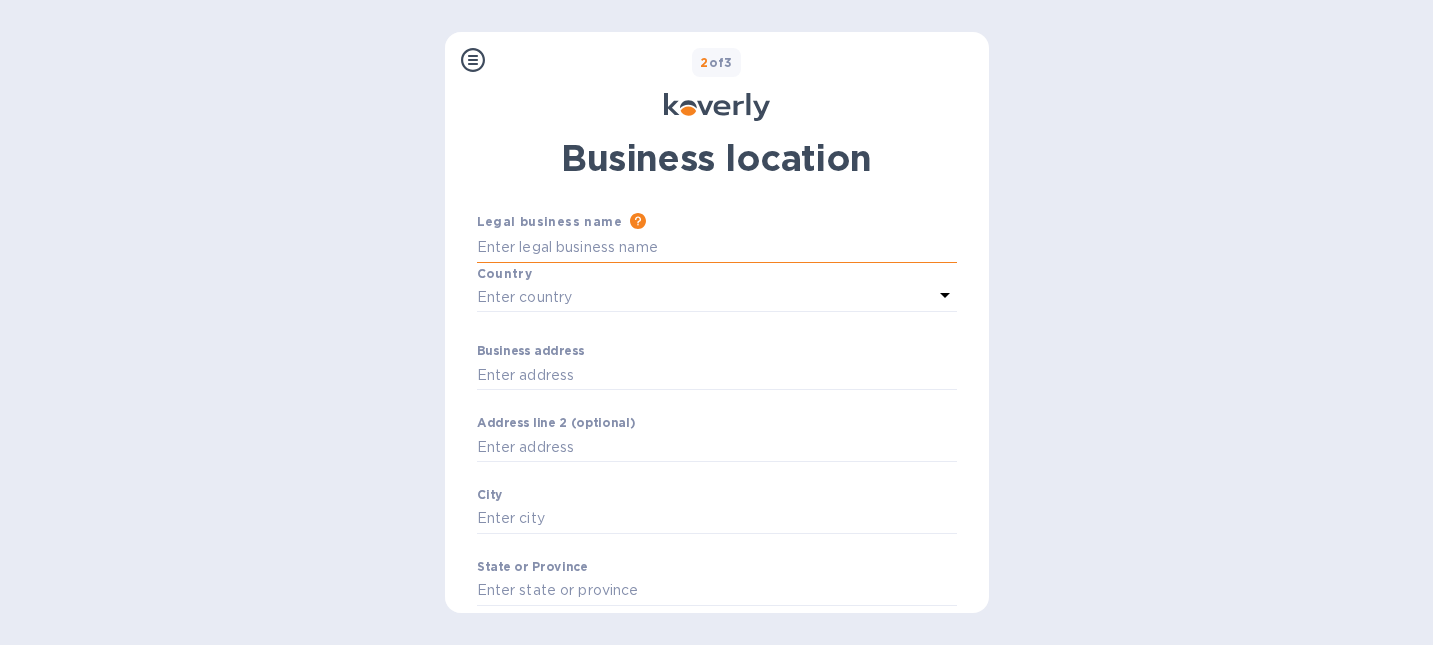 click on "Business address" at bounding box center (717, 248) 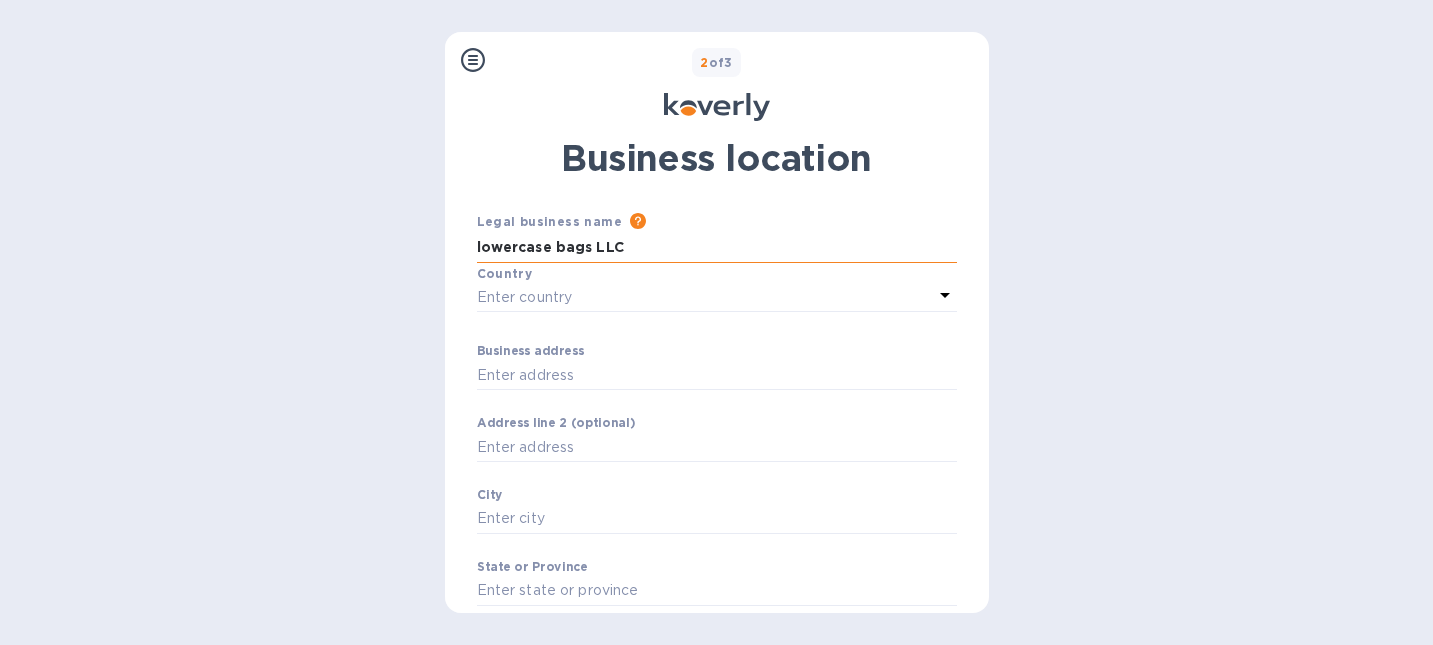 type on "lowercase bags LLC" 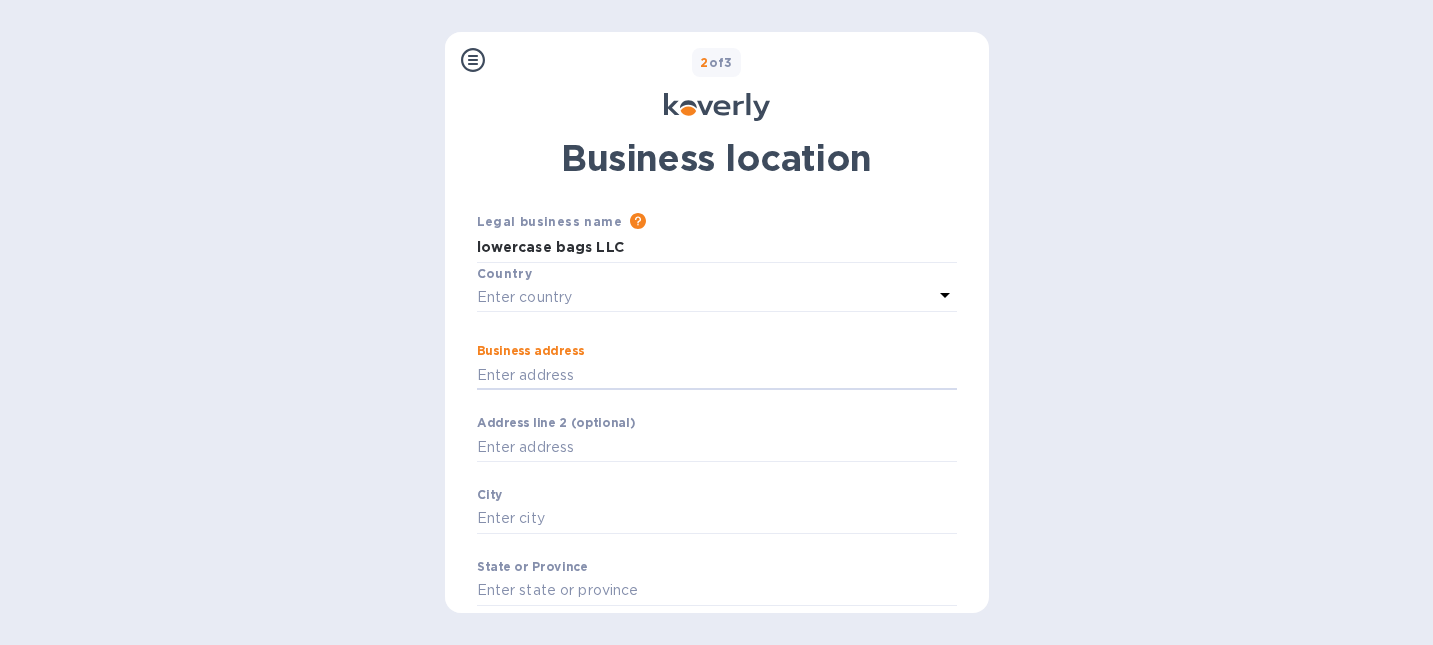 click on "Enter country" at bounding box center [525, 297] 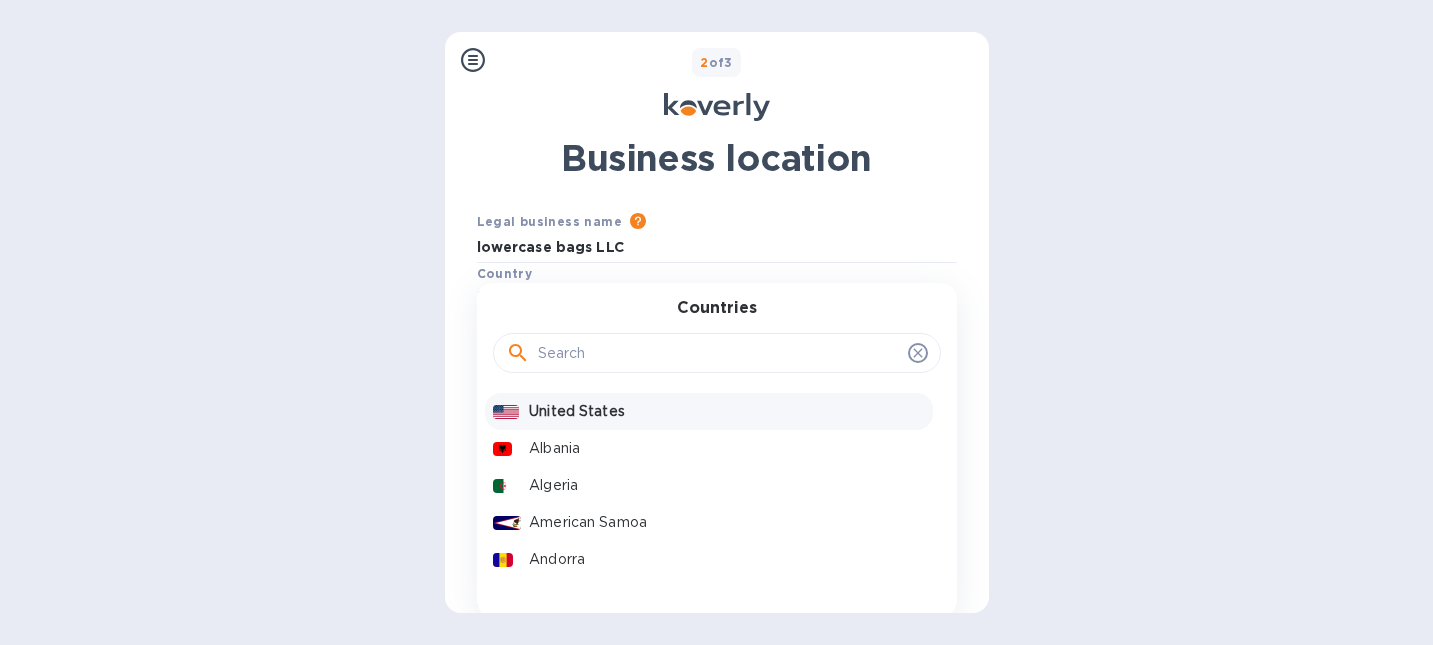 click on "United States" at bounding box center (726, 411) 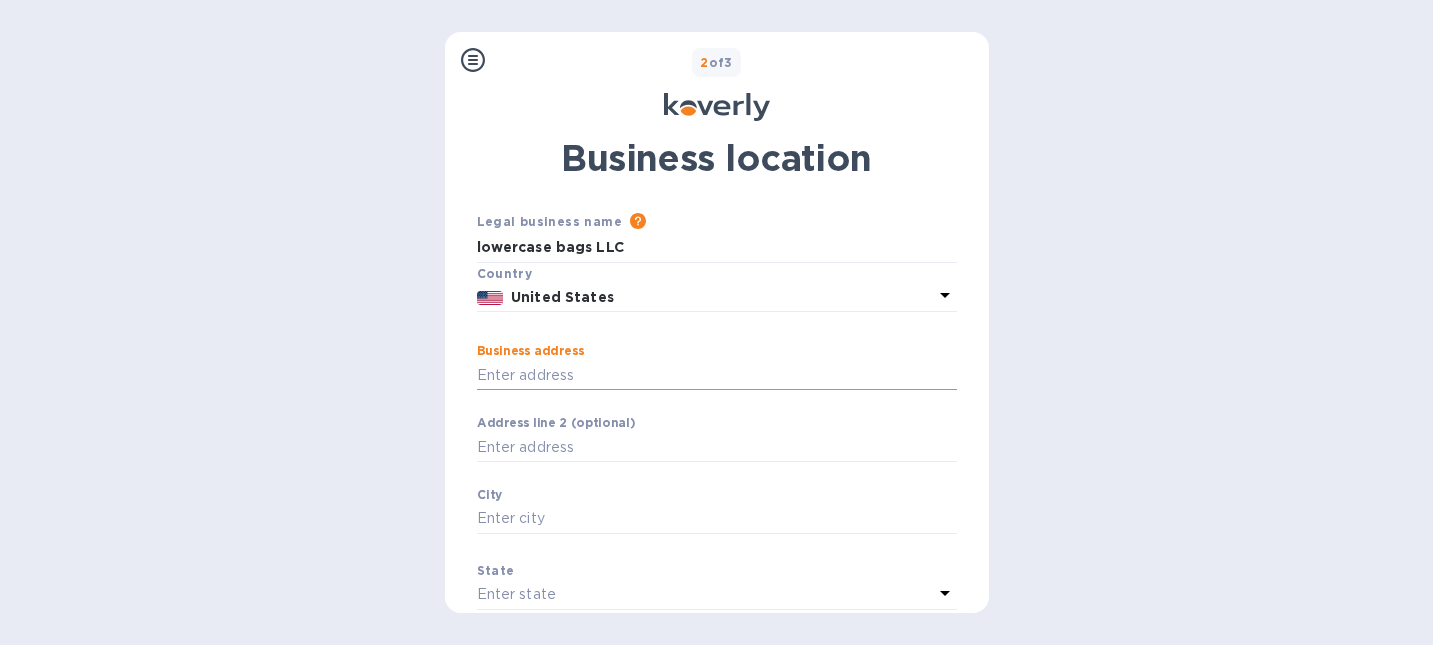 click on "Business address" at bounding box center (717, 375) 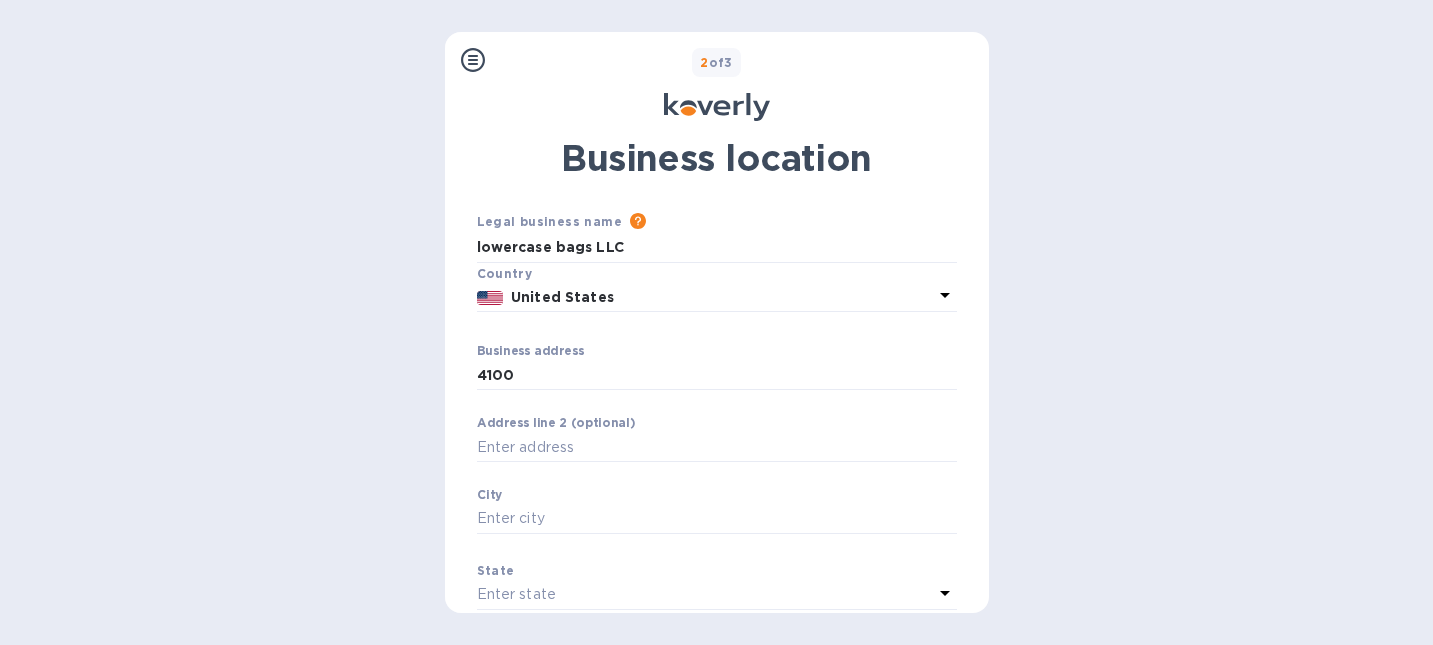type on "[NUMBER] [STREET]" 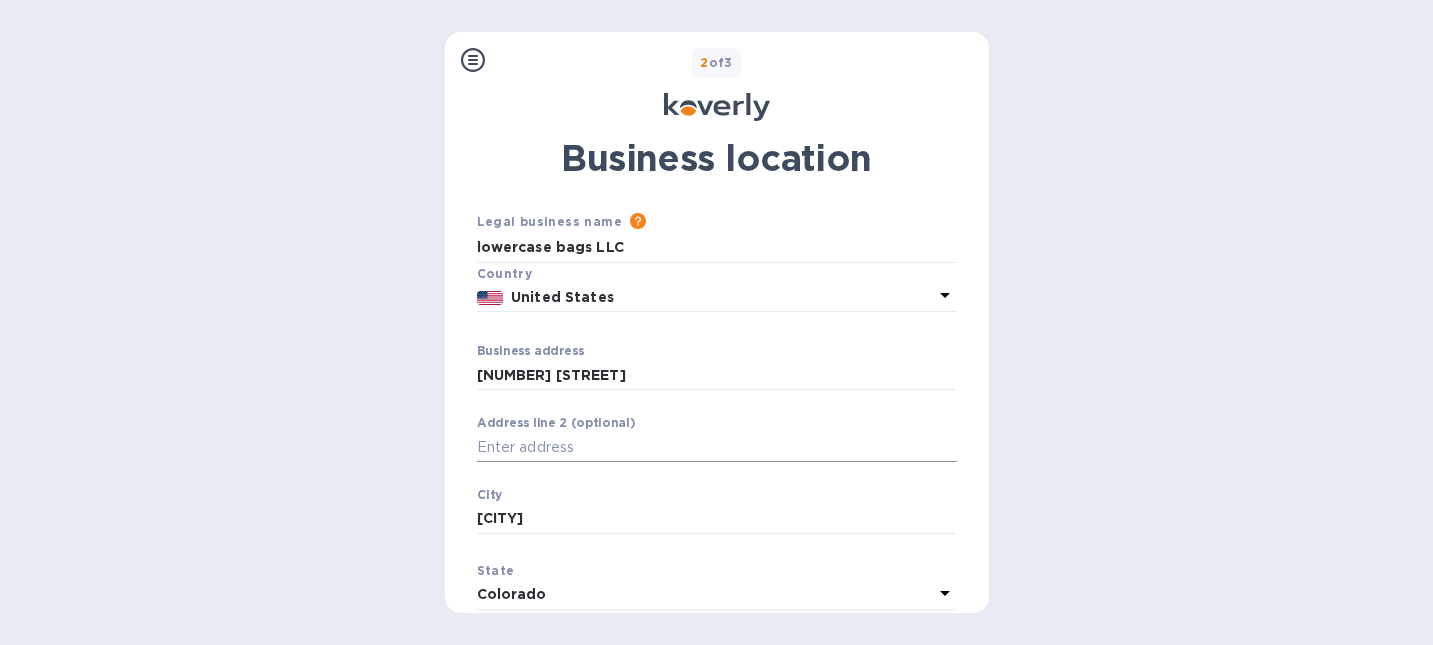 click on "Business address" at bounding box center (717, 447) 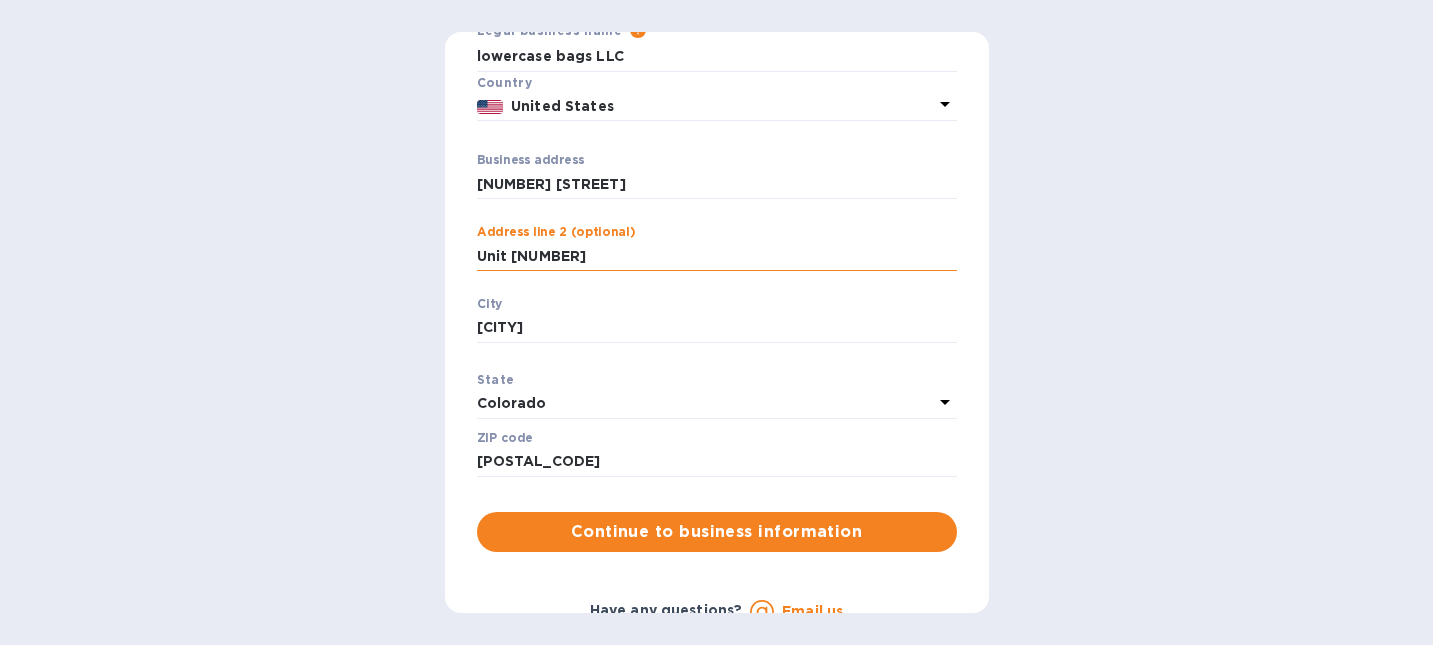 scroll, scrollTop: 219, scrollLeft: 0, axis: vertical 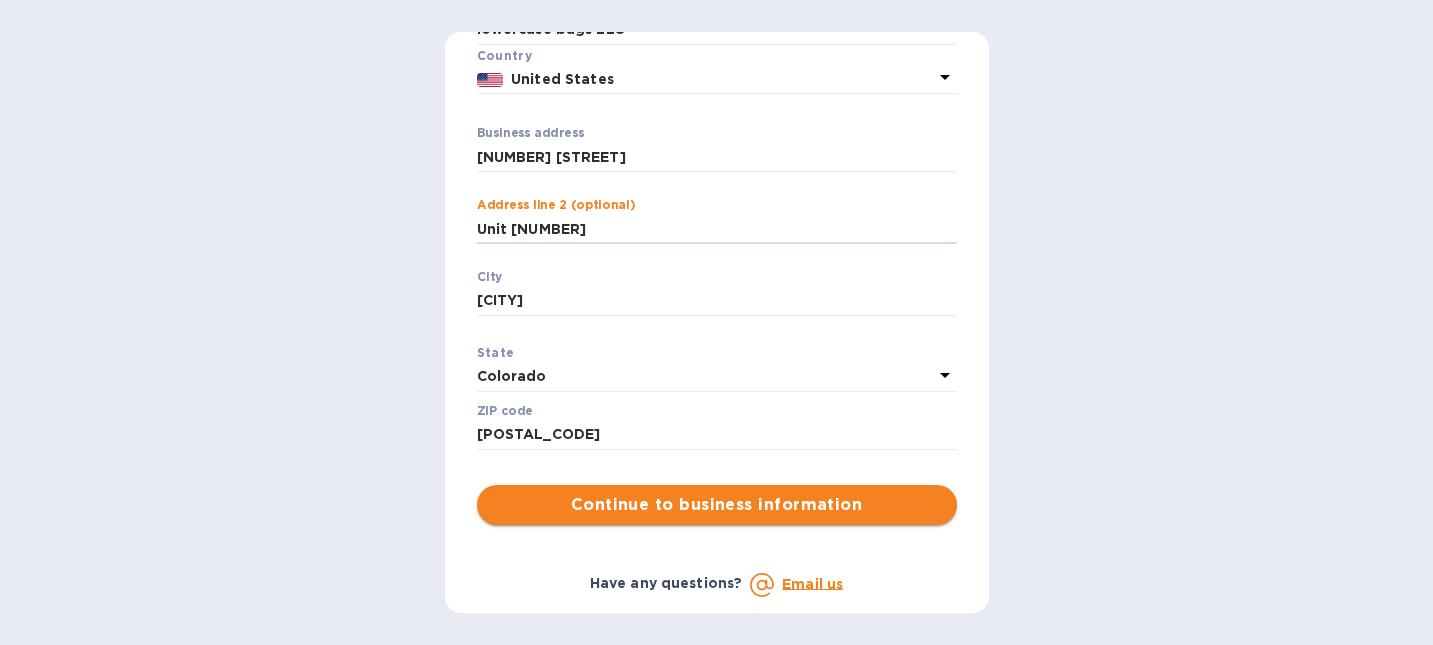 type on "Unit [NUMBER]" 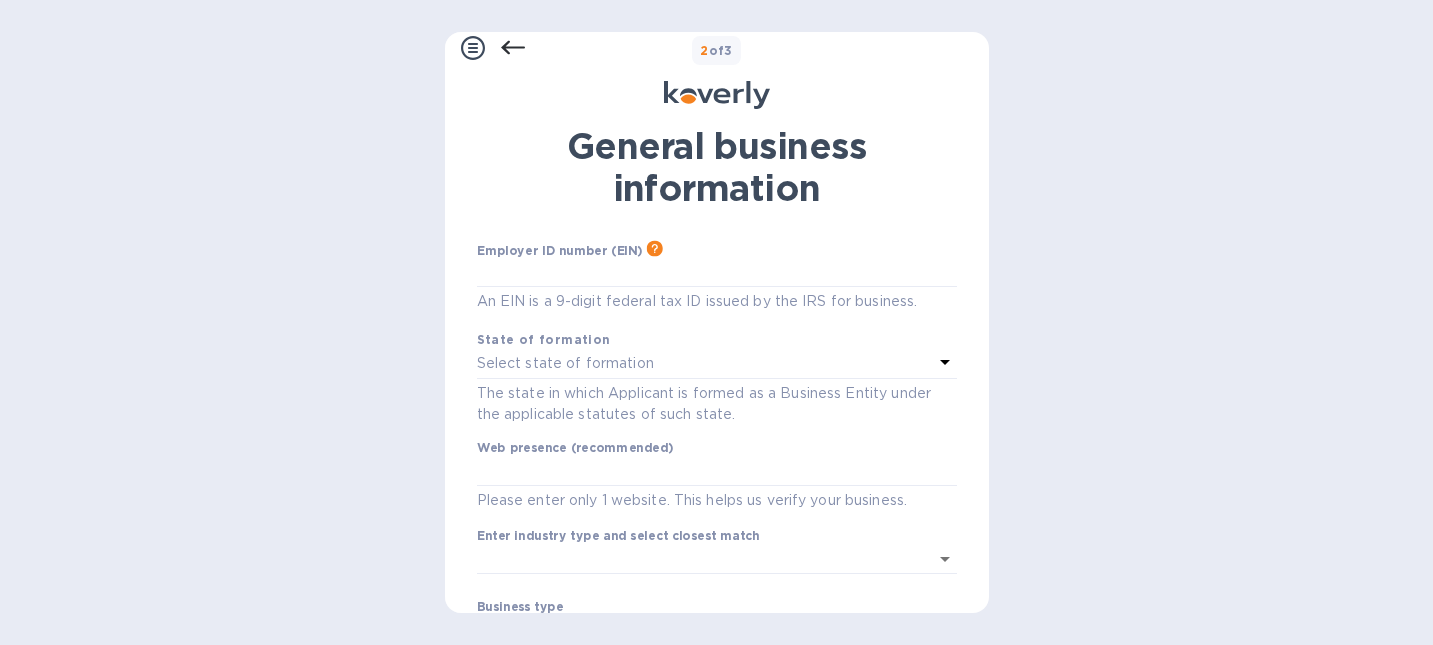 scroll, scrollTop: 30, scrollLeft: 0, axis: vertical 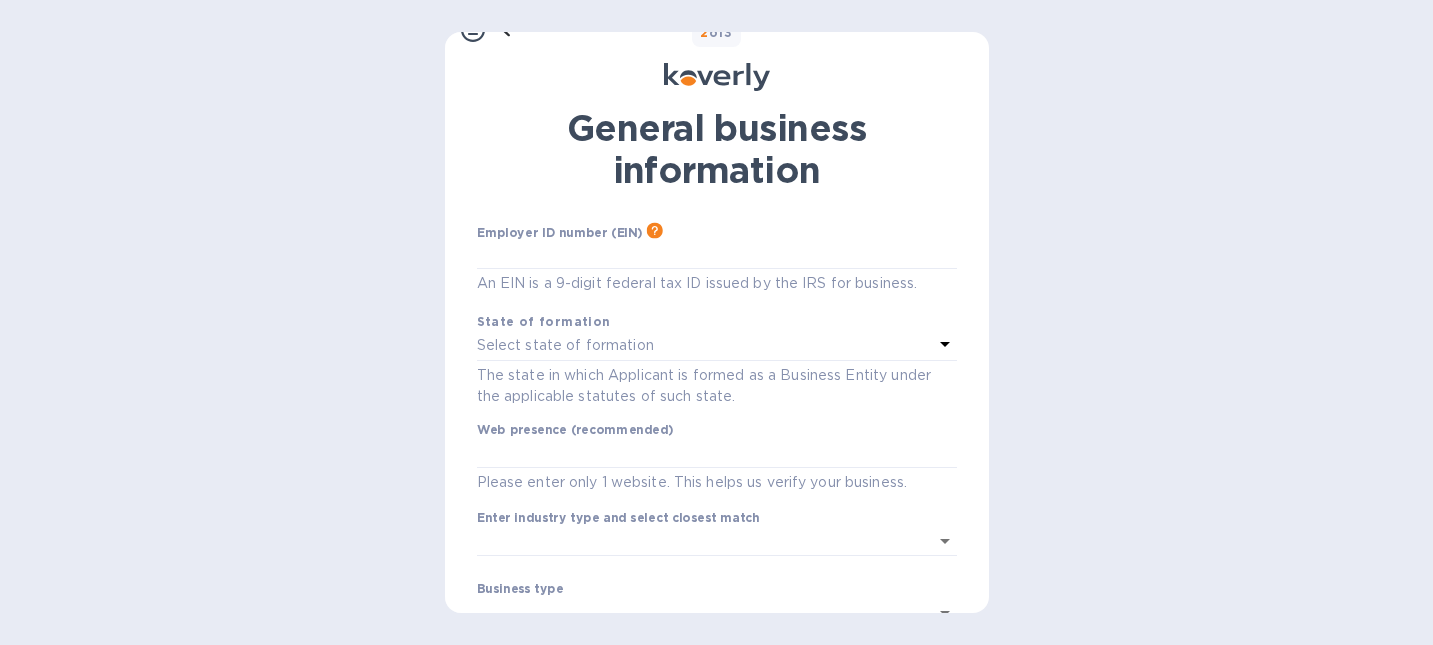 click on "Select state of formation" at bounding box center (565, 345) 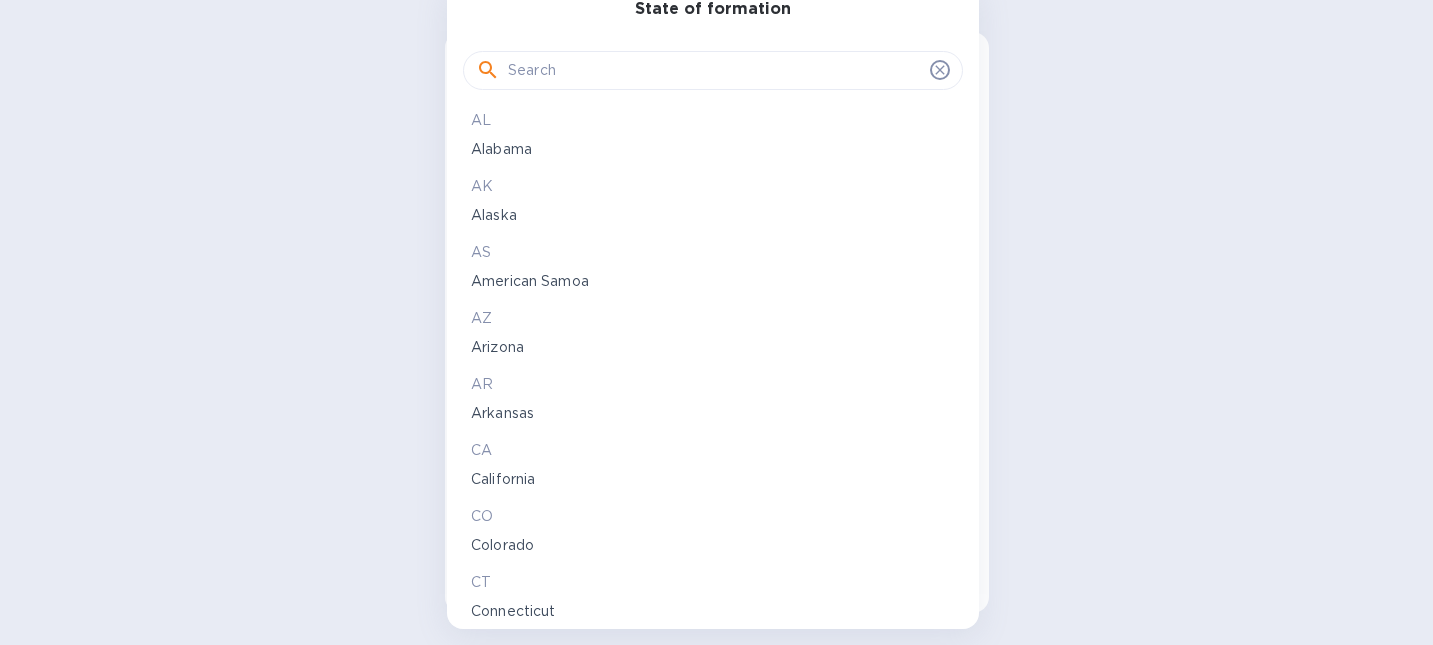 click on "Colorado" at bounding box center [713, 545] 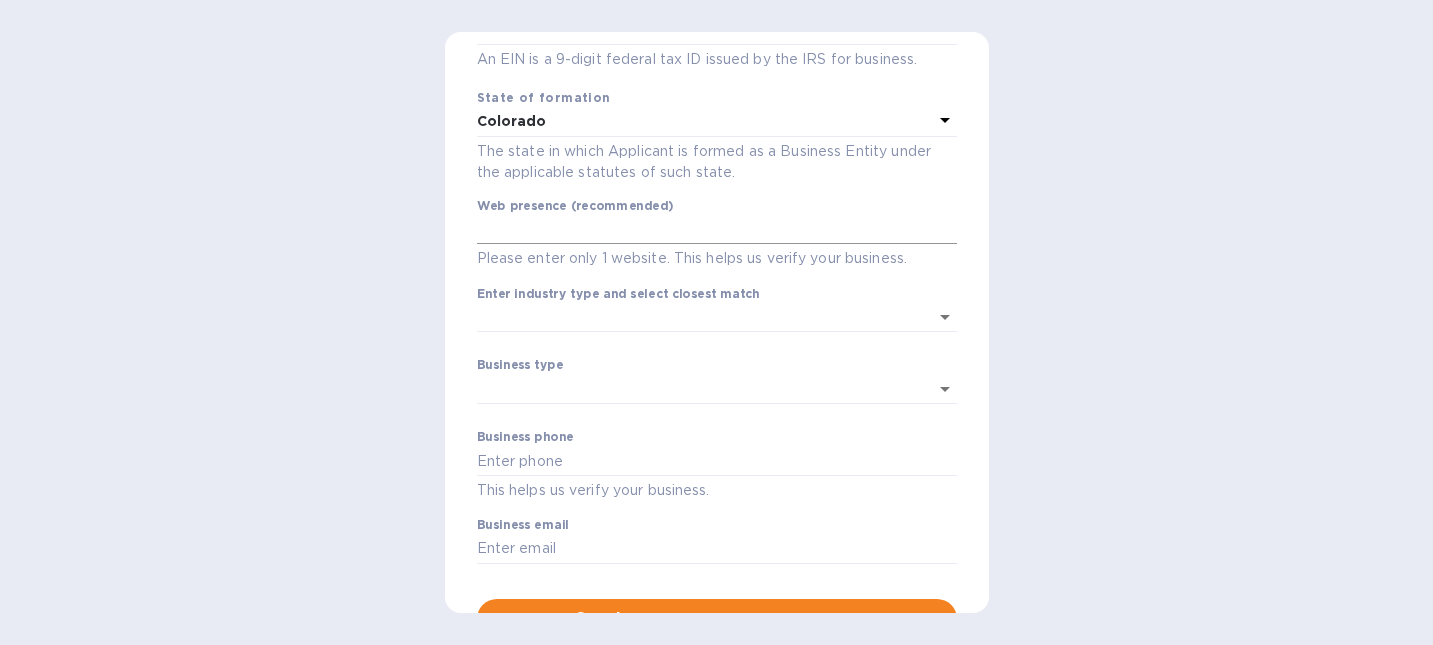 scroll, scrollTop: 277, scrollLeft: 0, axis: vertical 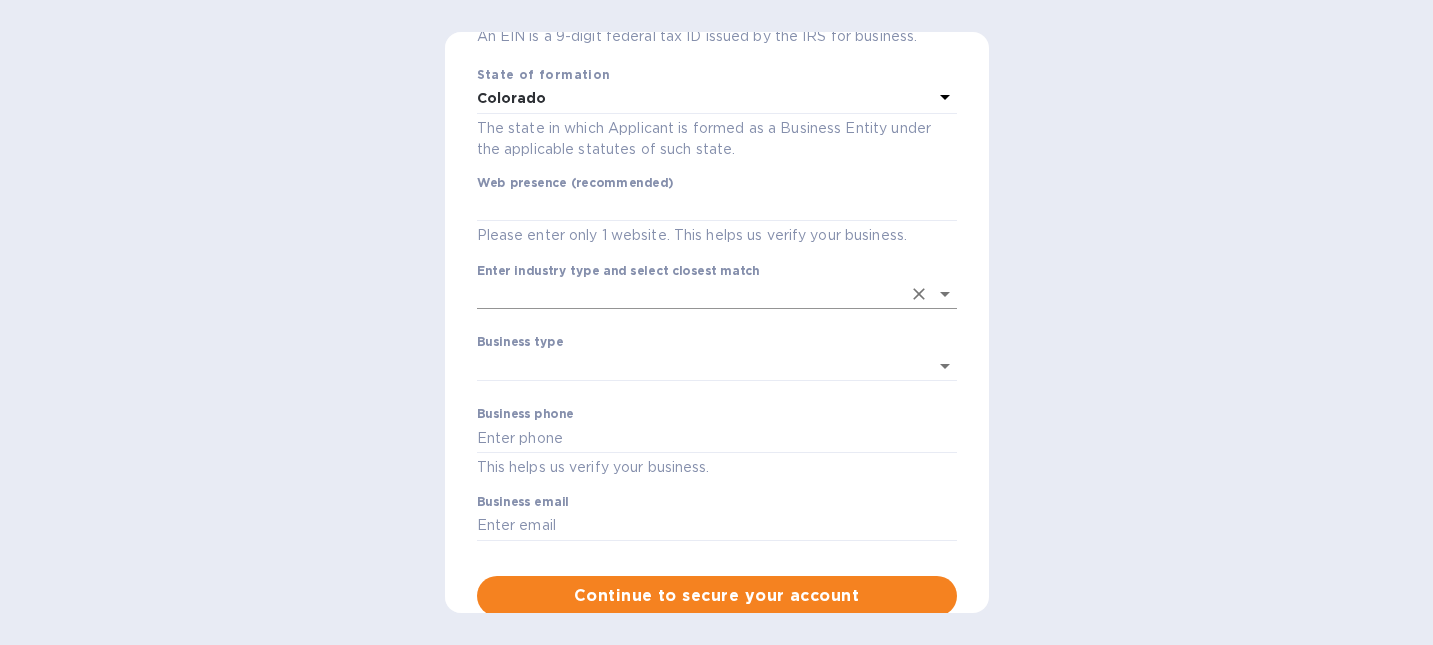 click on "Enter industry type and select closest match" at bounding box center [689, 294] 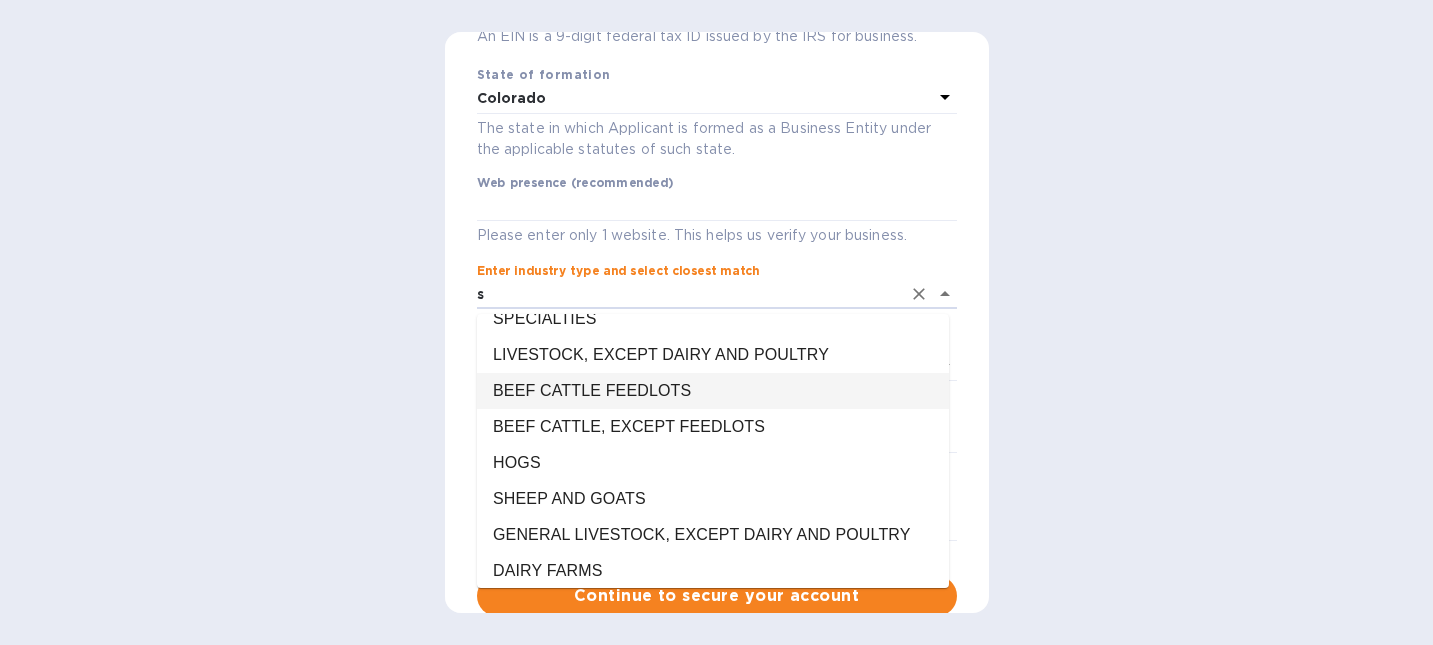 scroll, scrollTop: 0, scrollLeft: 0, axis: both 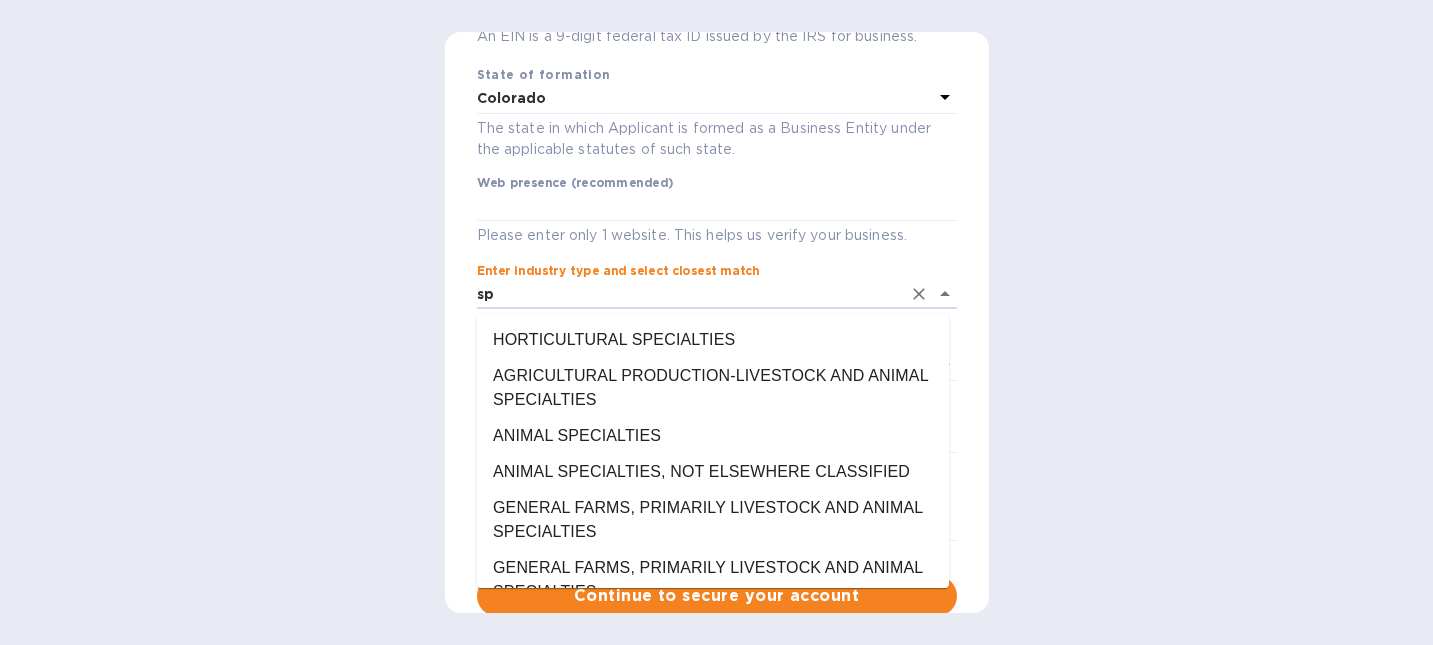 type on "s" 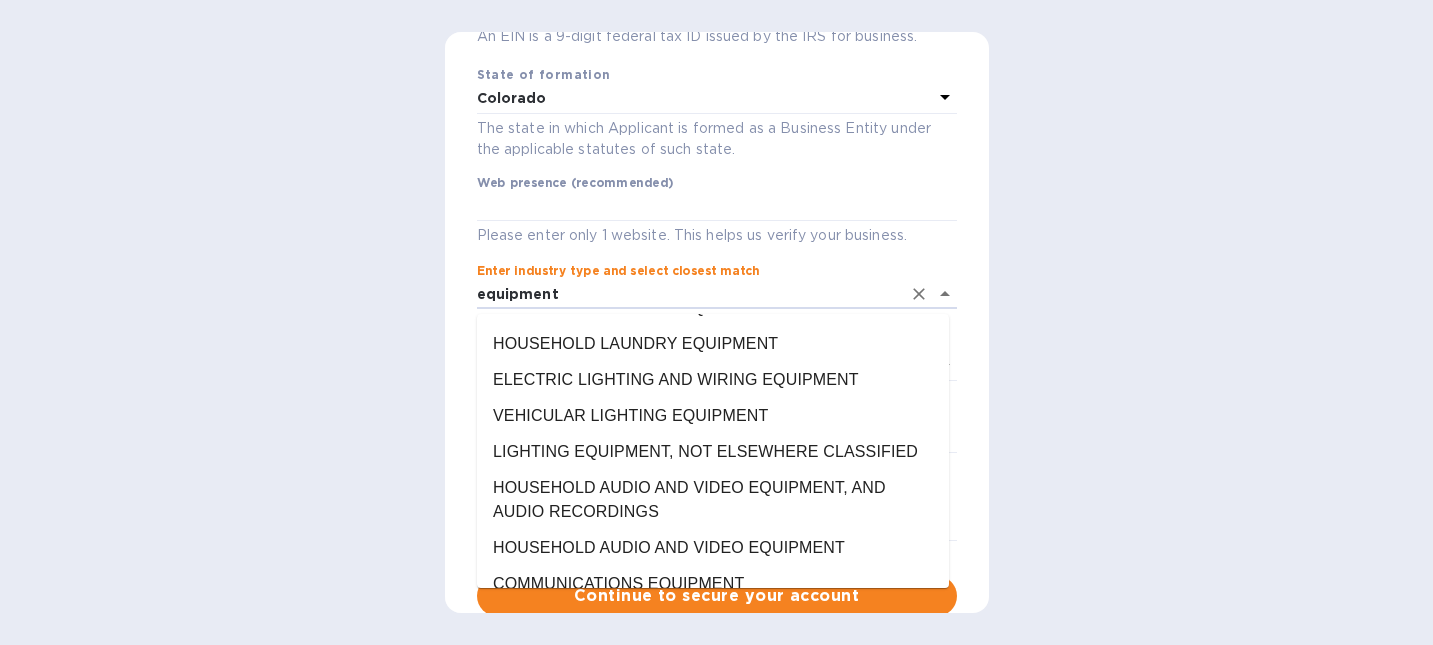 scroll, scrollTop: 1399, scrollLeft: 0, axis: vertical 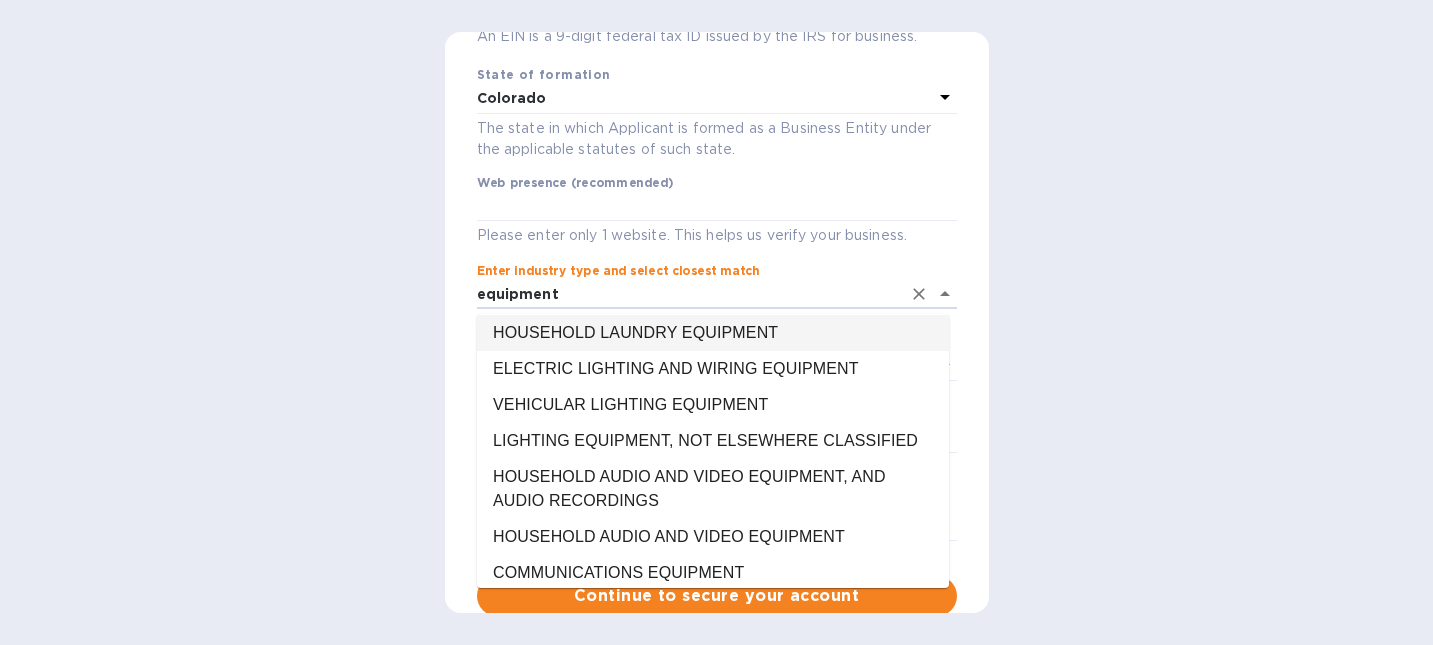drag, startPoint x: 561, startPoint y: 301, endPoint x: 396, endPoint y: 304, distance: 165.02727 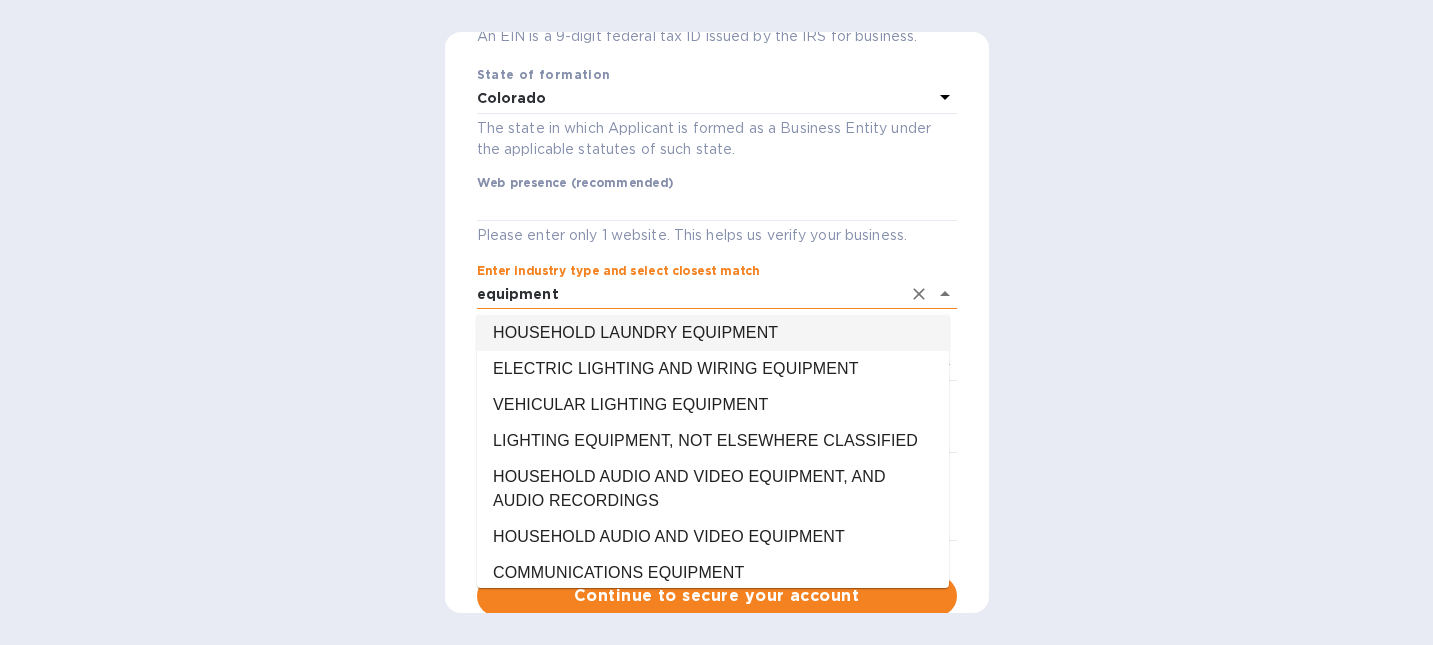 click on "equipment" at bounding box center (689, 294) 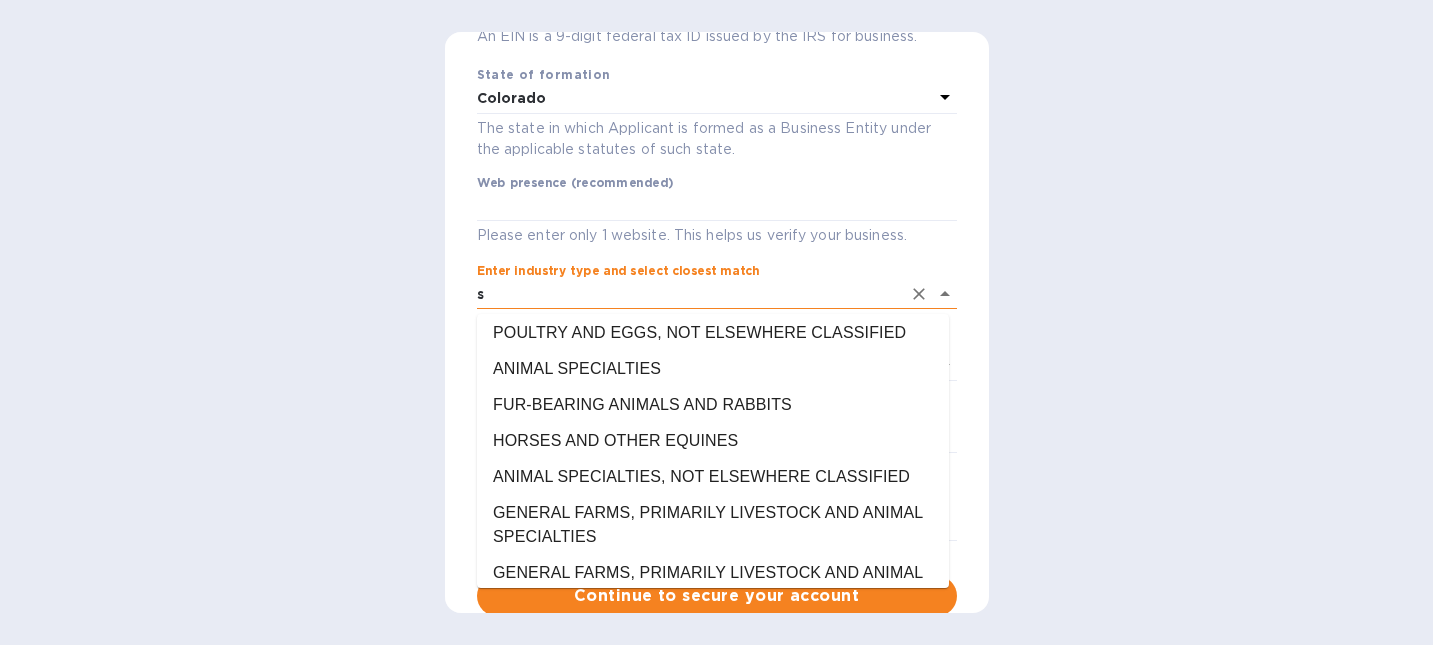 scroll, scrollTop: 0, scrollLeft: 0, axis: both 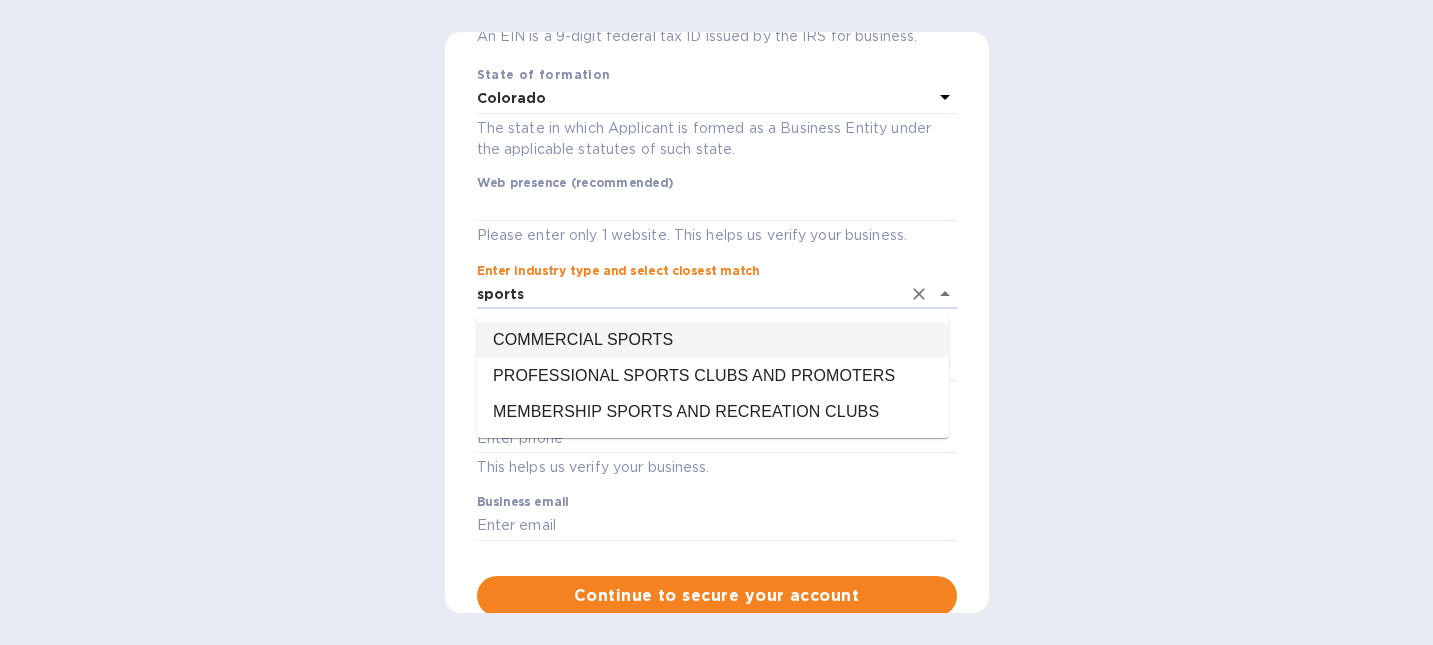 click on "COMMERCIAL SPORTS" at bounding box center [713, 340] 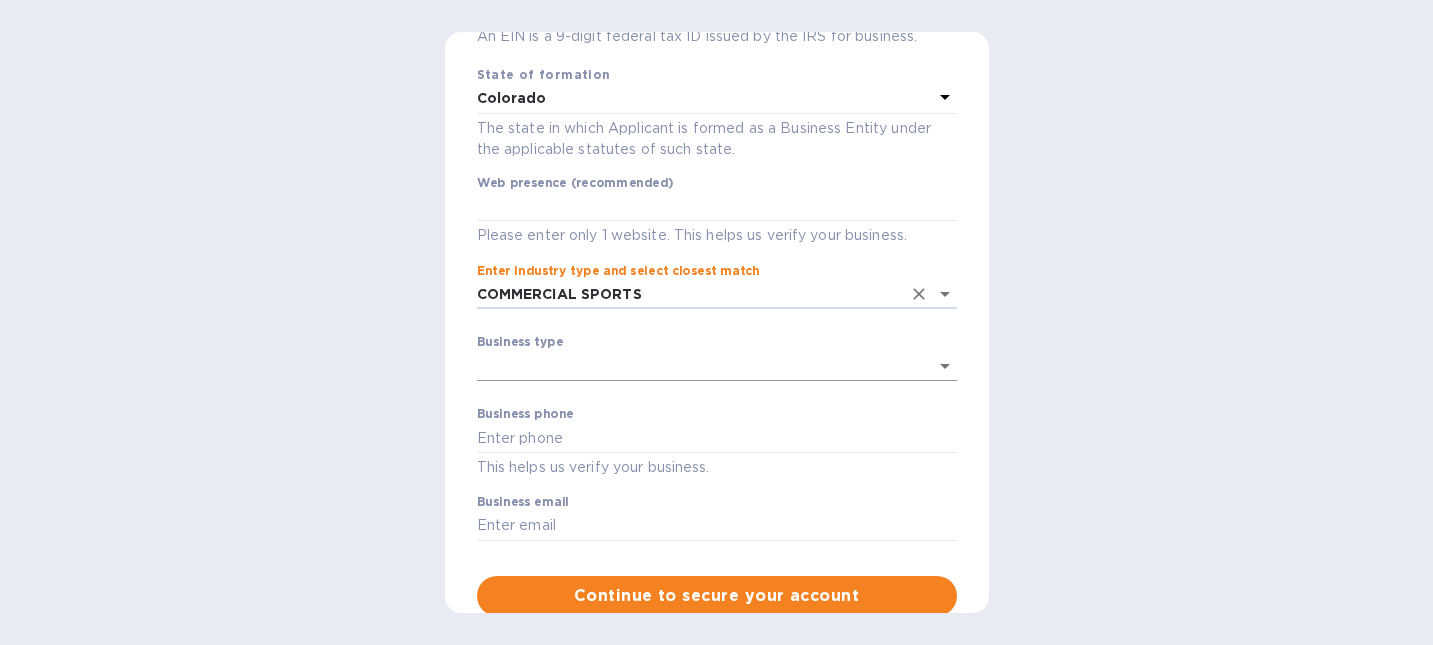 type on "COMMERCIAL SPORTS" 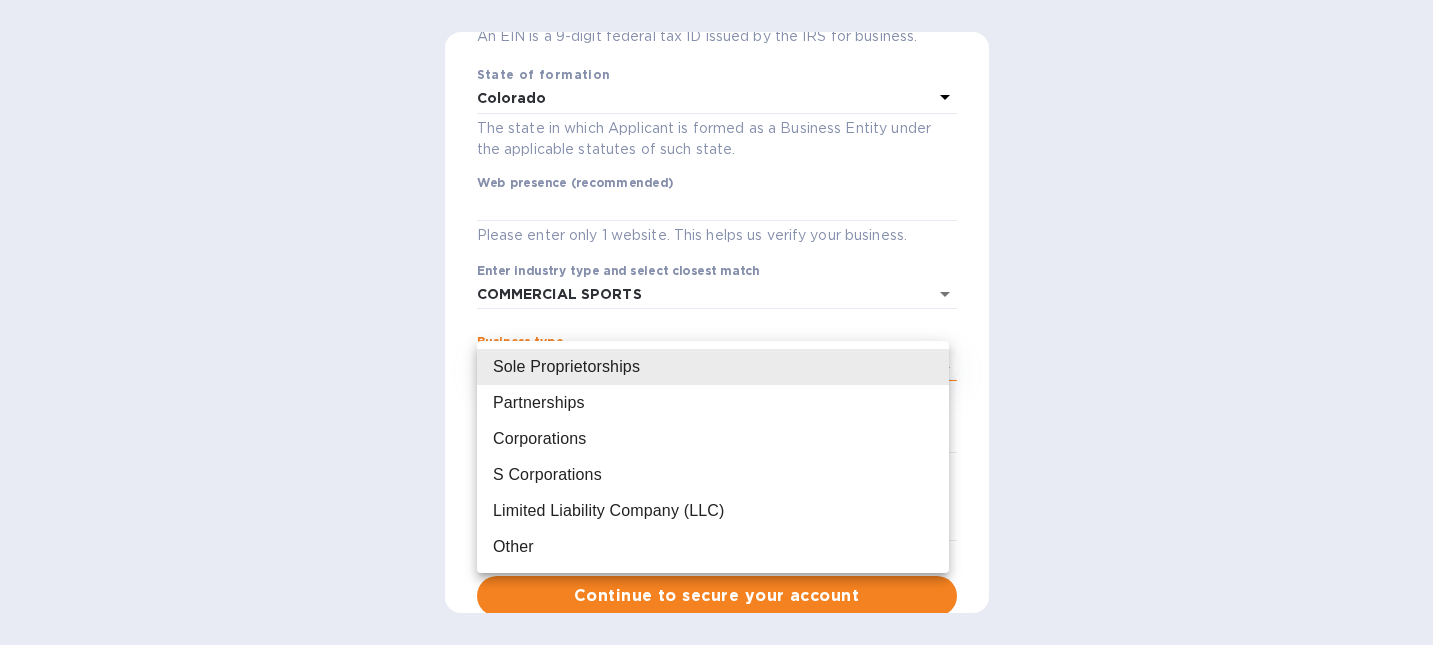 click on "Employer ID number (EIN) Please make sure it matches the information on your SS-4 form issued by the IRS when the company was formed. An EIN is a 9-digit federal tax ID issued by the IRS for business. State of formation [STATE] The state in which Applicant is formed as a Business Entity under the applicable statutes of such state. Web presence (recommended) Please enter only 1 website. This helps us verify your business. Enter industry type and select closest match COMMERCIAL SPORTS ​ Business type ​ ​ Business phone This helps us verify your business. Business email ​ Continue to secure your account Have any questions? Email us Sole Proprietorships Partnerships Corporations S Corporations Limited Liability Company (LLC) Other" at bounding box center (716, 322) 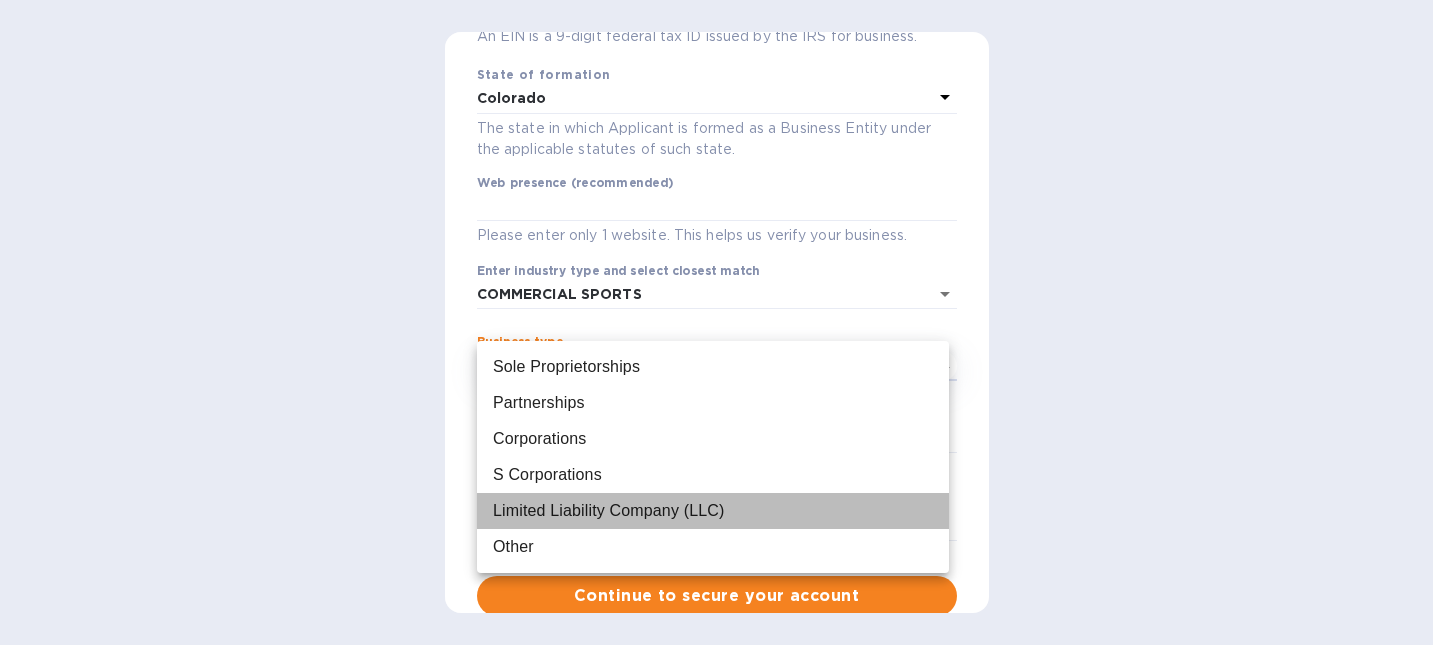 click on "Limited Liability Company (LLC)" at bounding box center (608, 511) 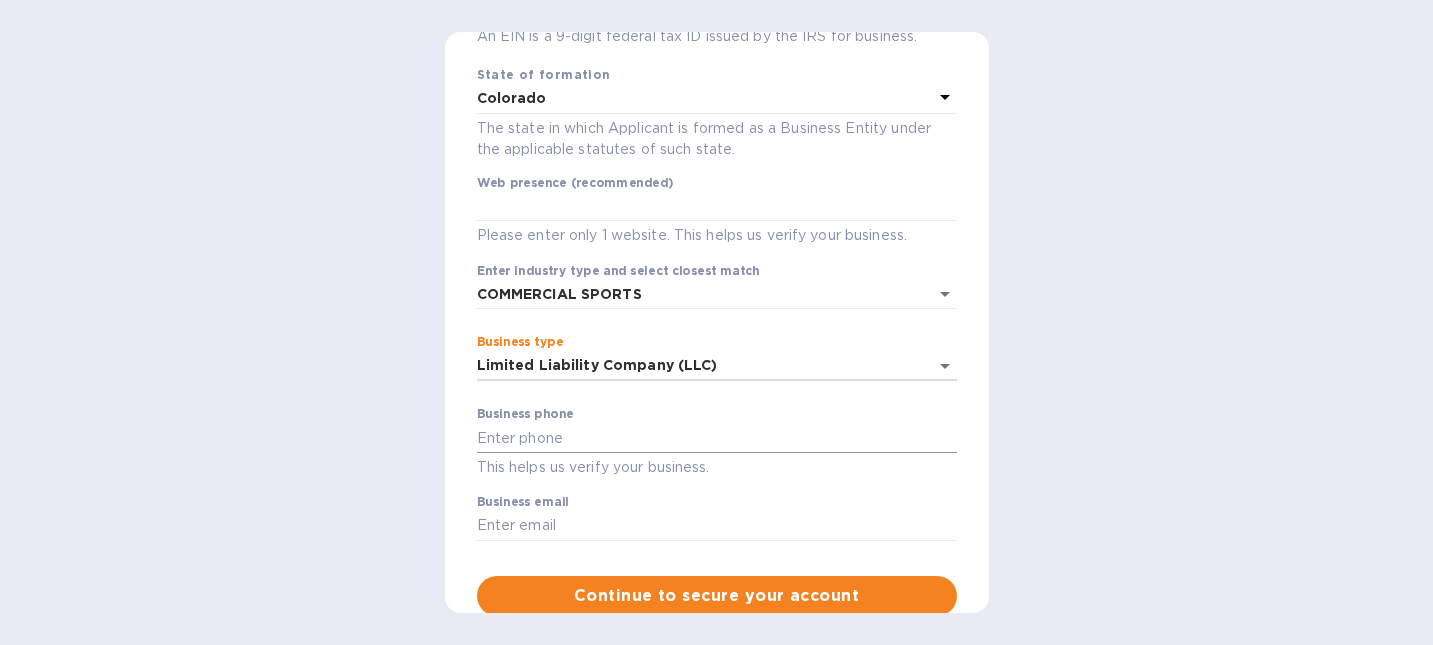 click at bounding box center [717, 438] 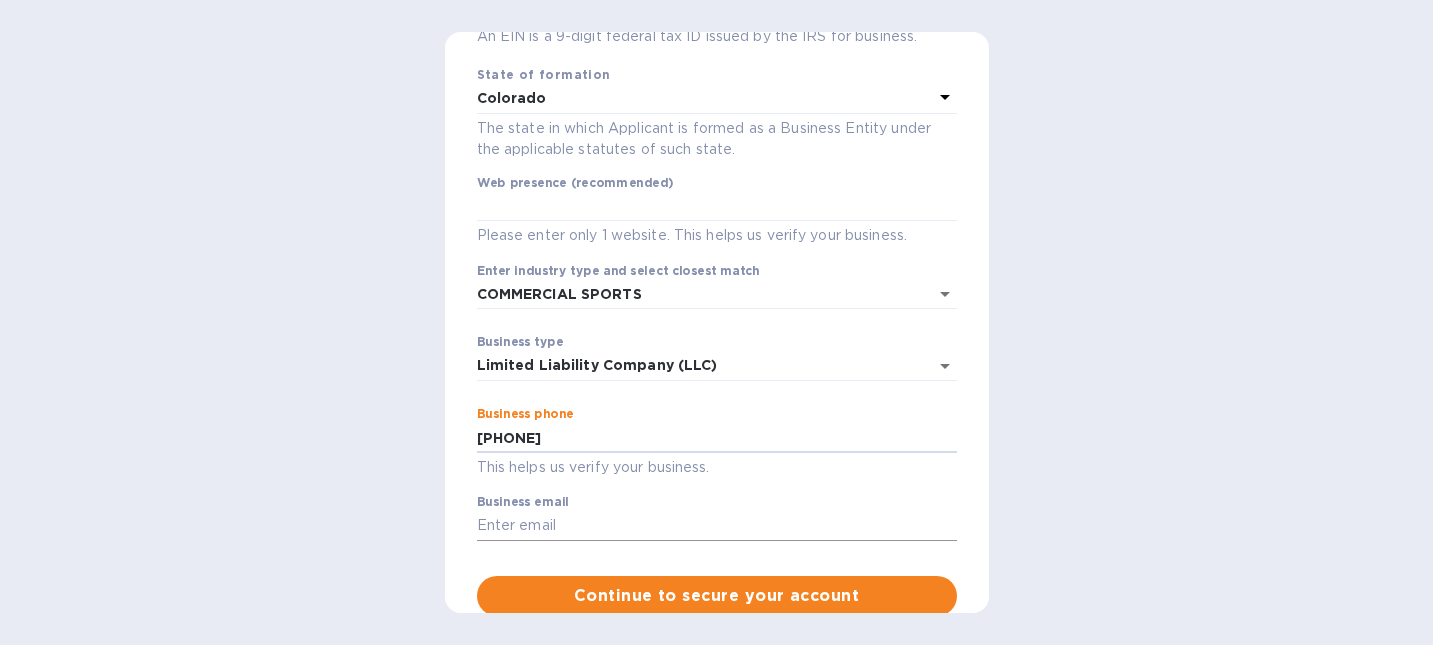 type on "[PHONE]" 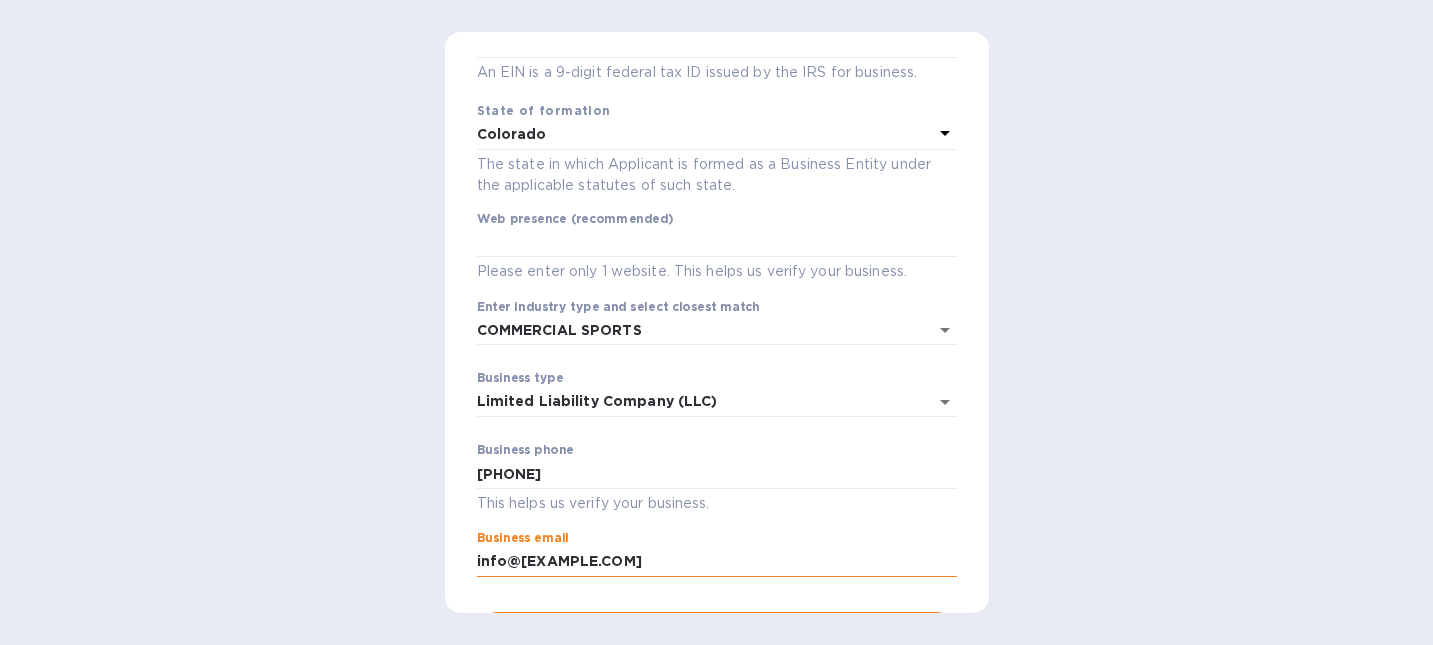 scroll, scrollTop: 124, scrollLeft: 0, axis: vertical 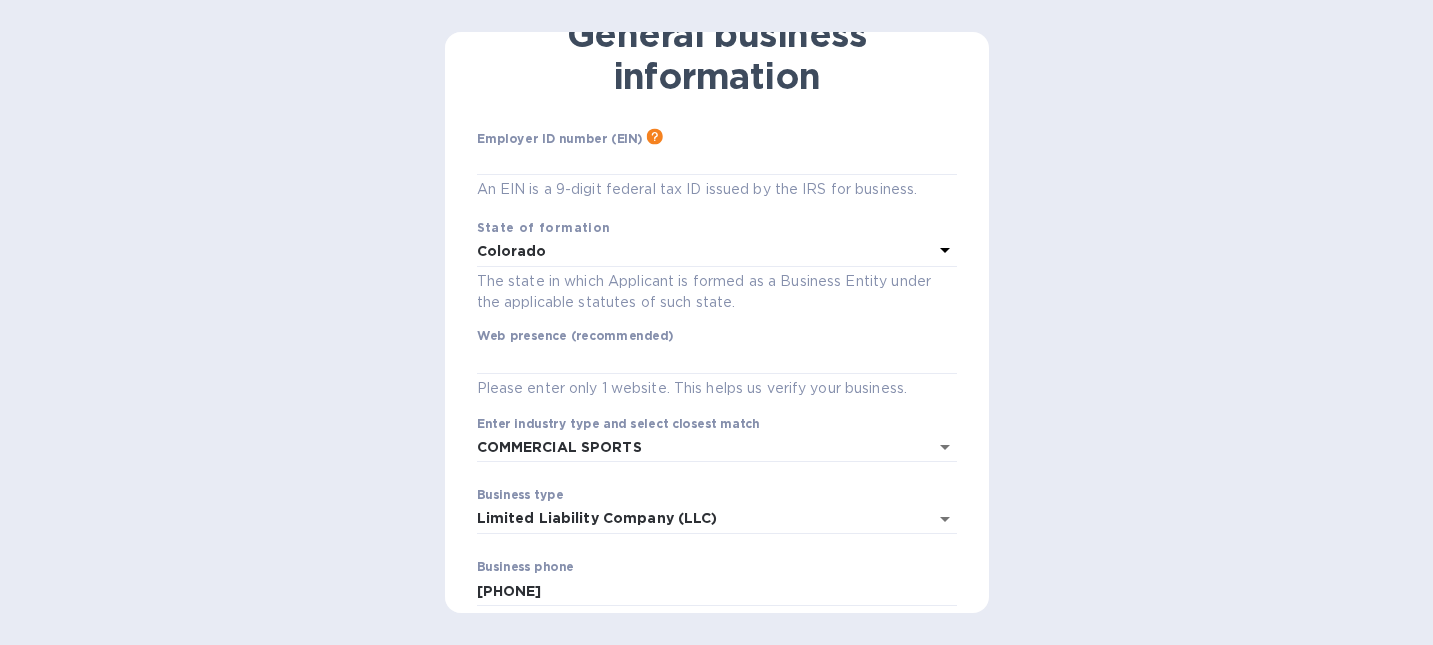 type on "info@[EXAMPLE.COM]" 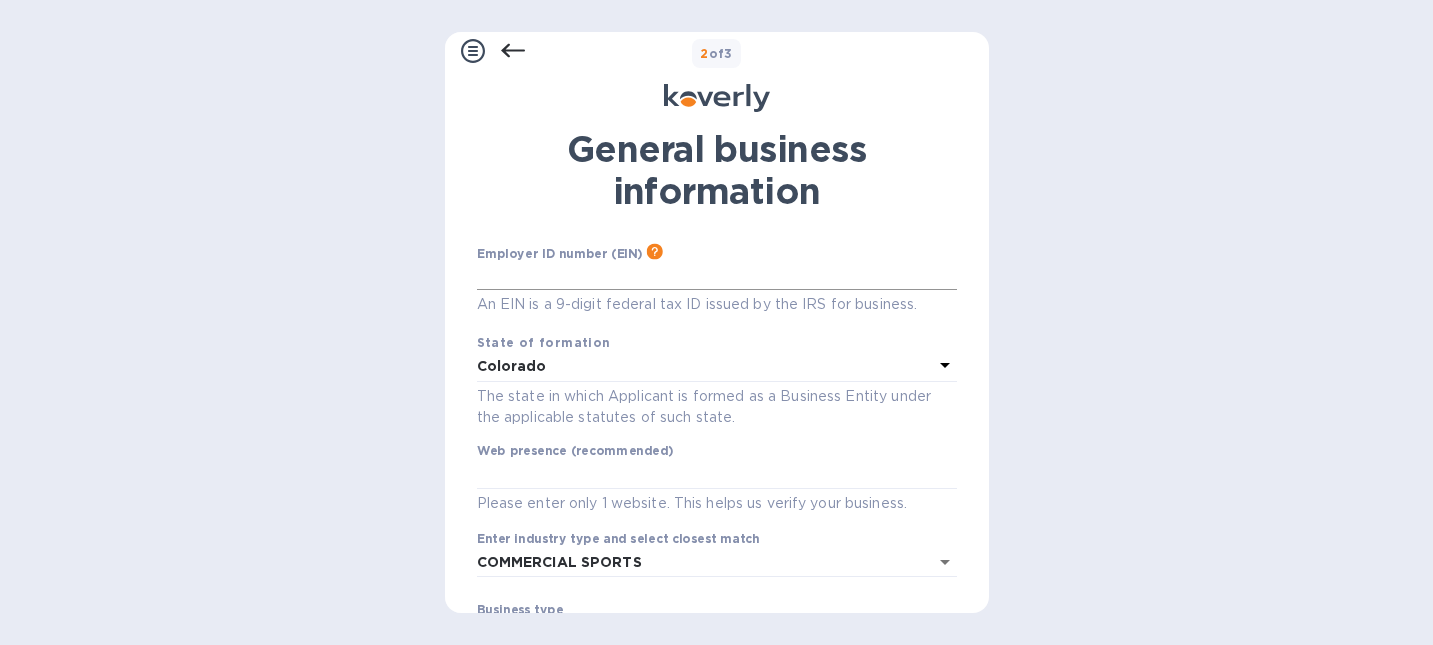 click at bounding box center (717, 275) 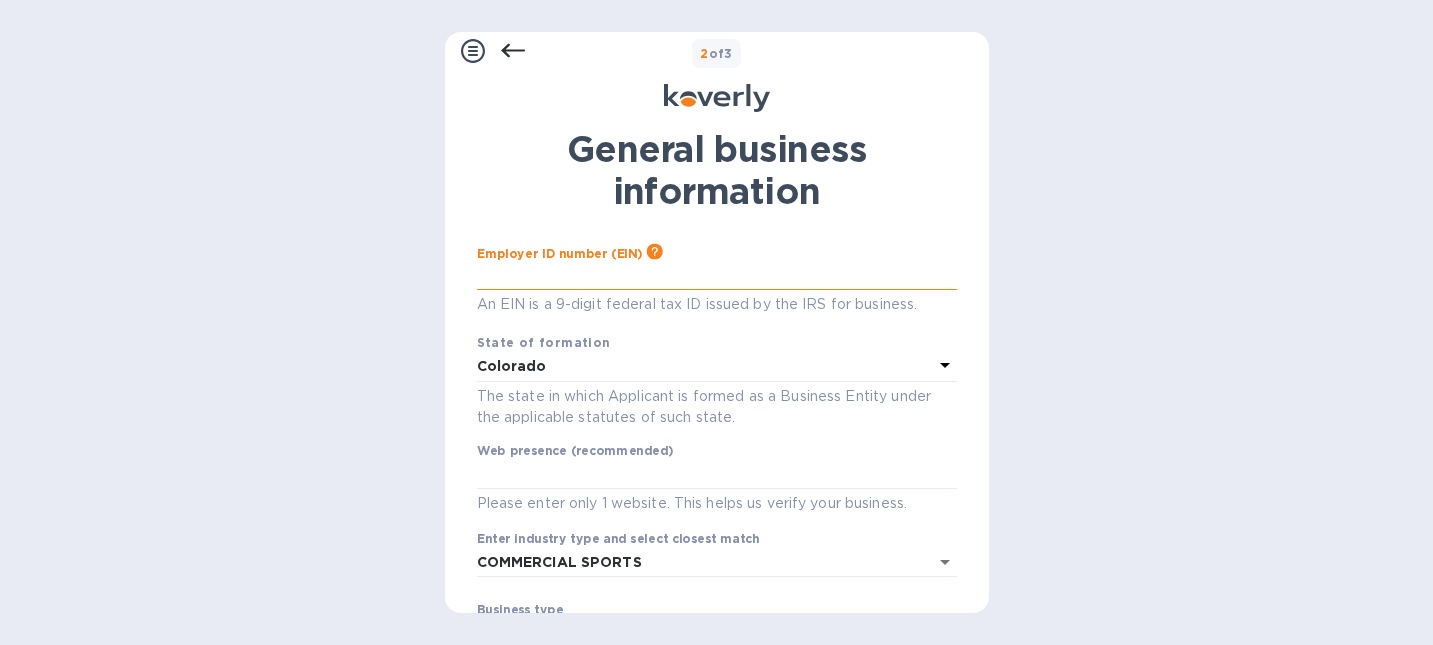 click at bounding box center [717, 275] 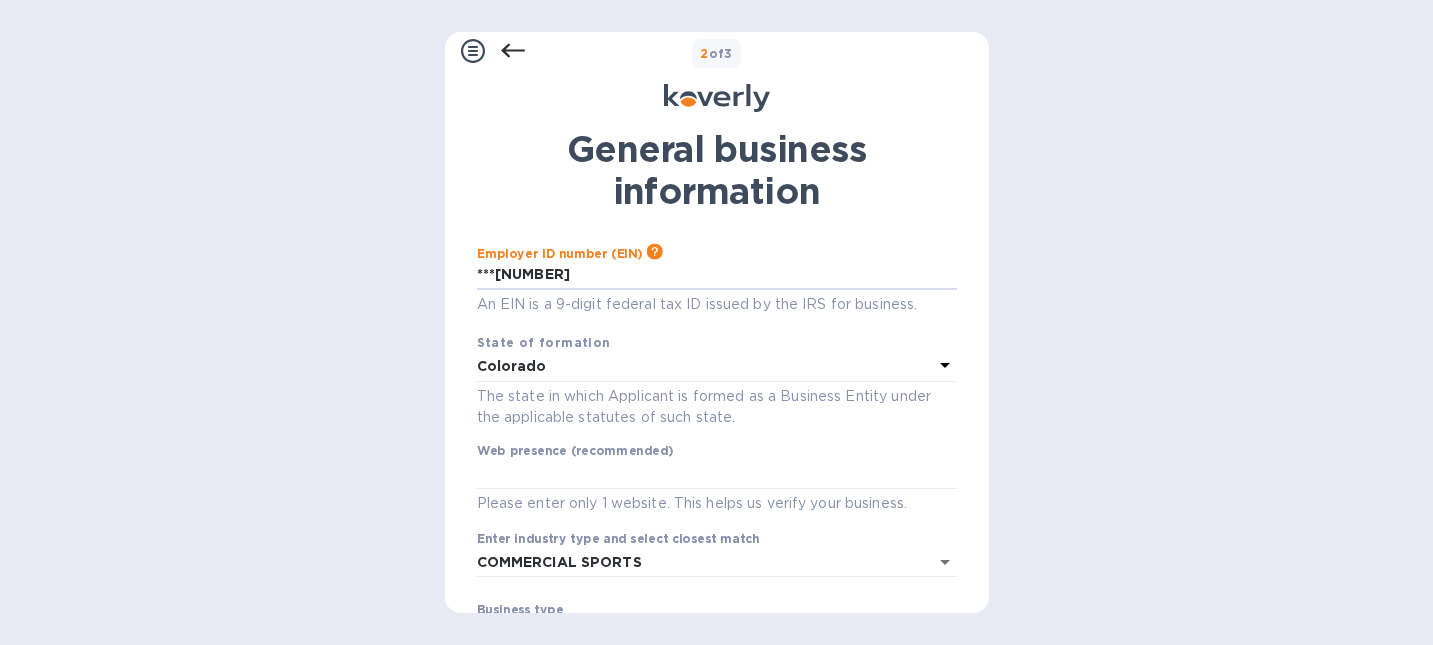 type on "***[NUMBER]" 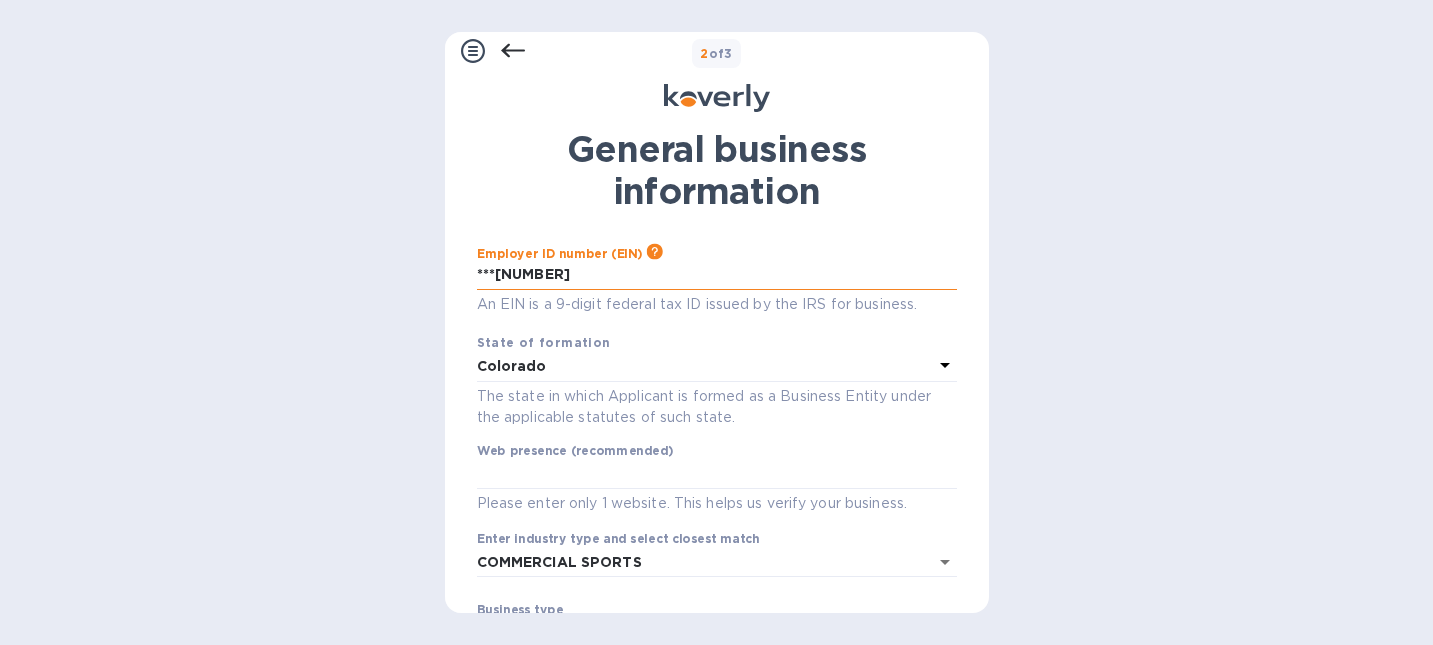 click on "***[NUMBER]" at bounding box center [717, 275] 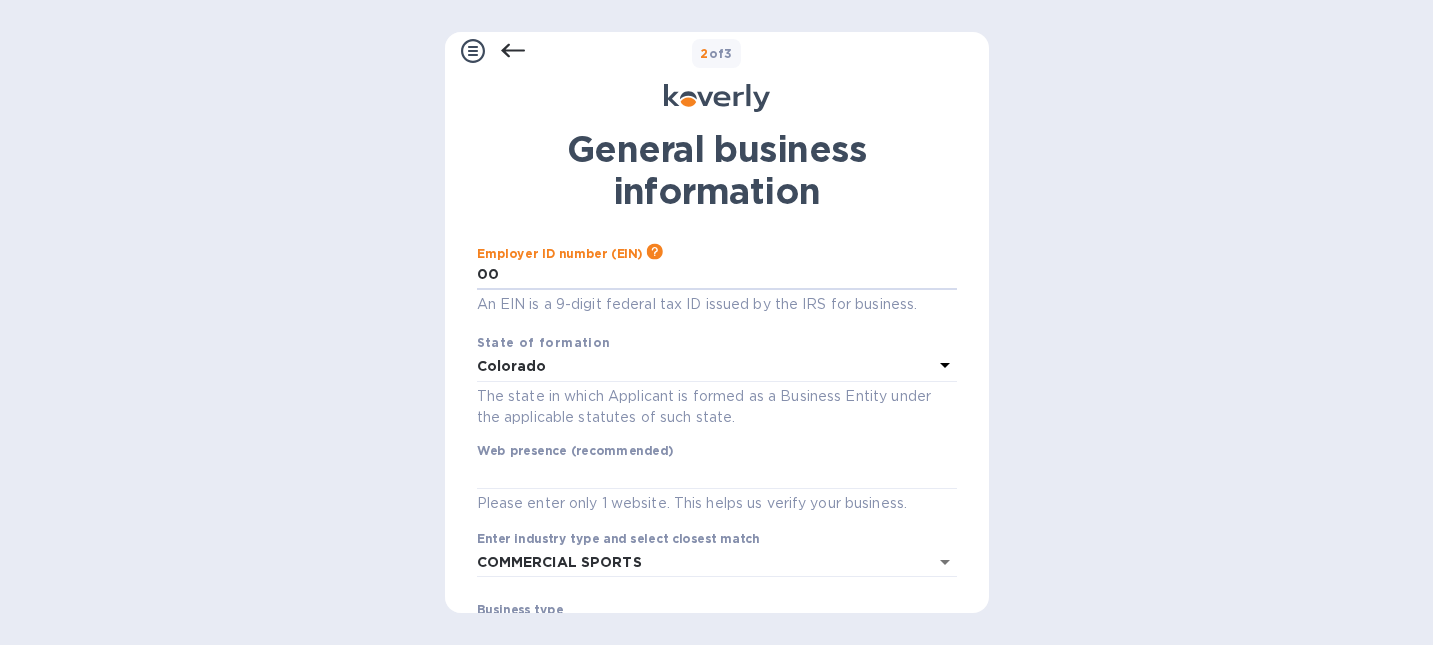 type on "0" 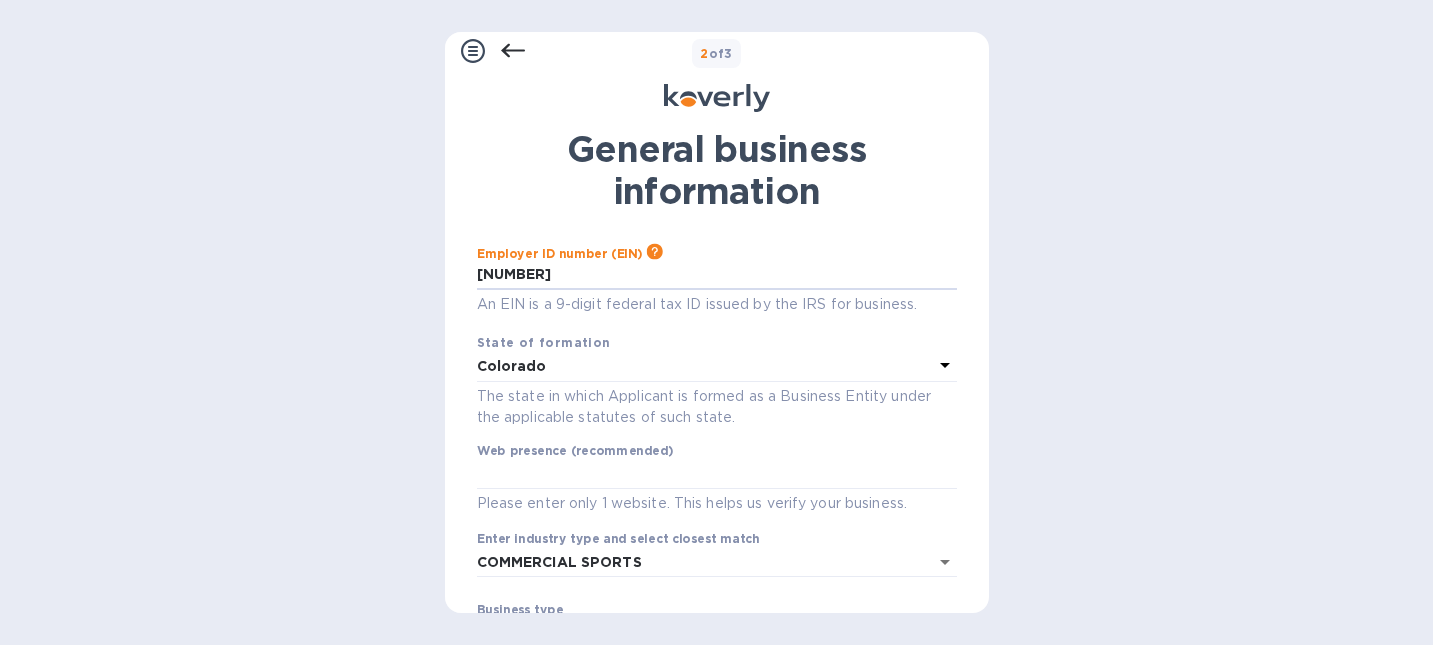 type on "***[NUMBER]" 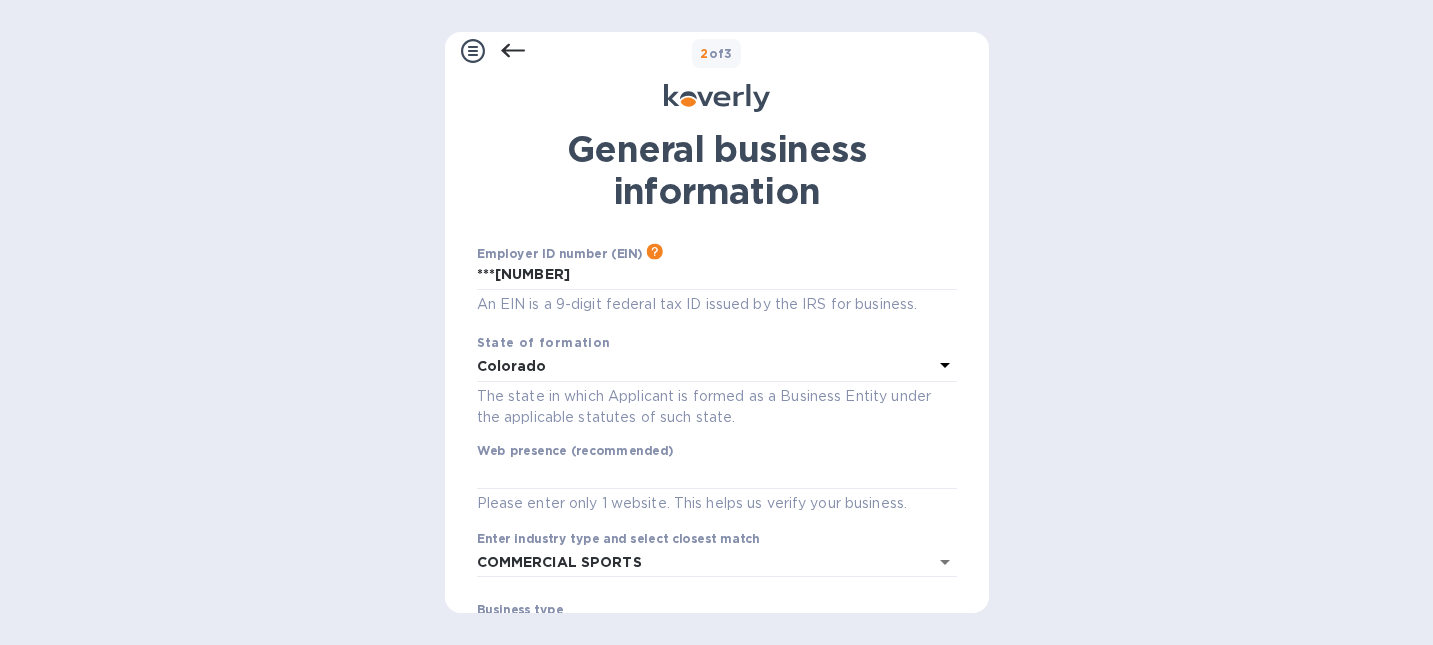 click at bounding box center [933, 59] 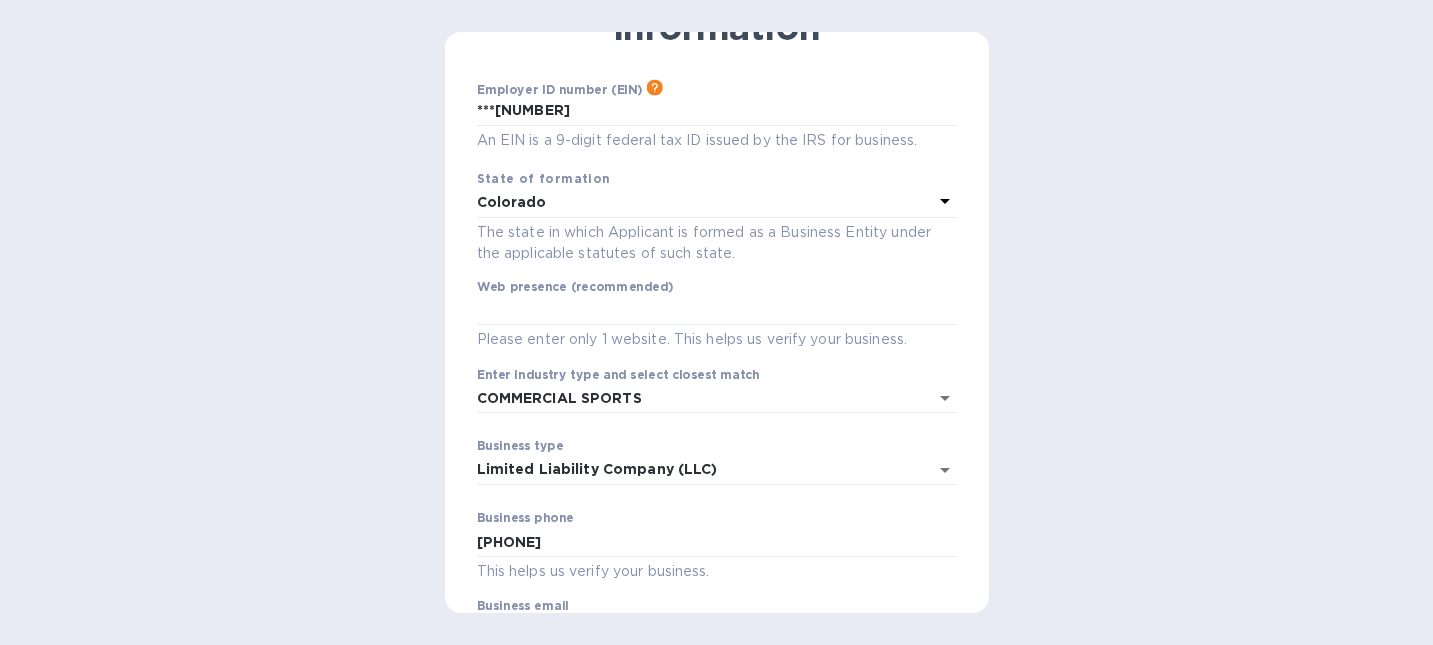 scroll, scrollTop: 208, scrollLeft: 0, axis: vertical 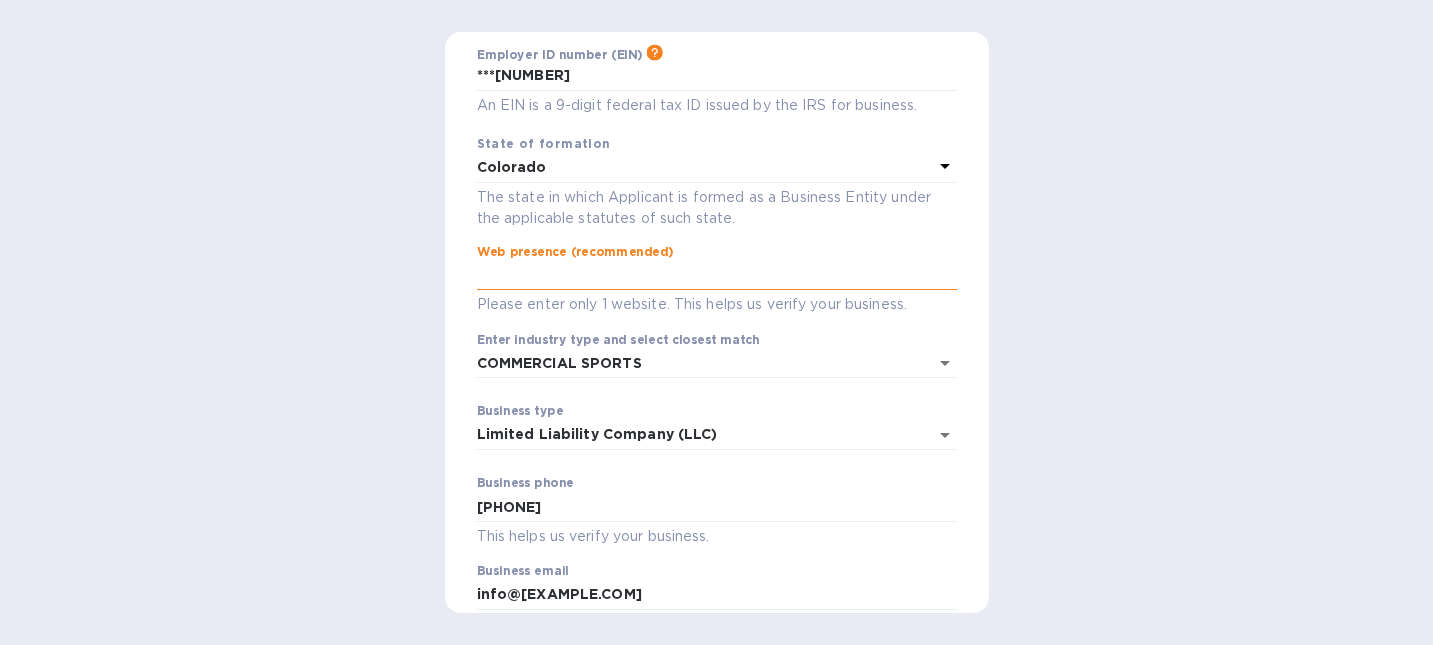 click at bounding box center (717, 276) 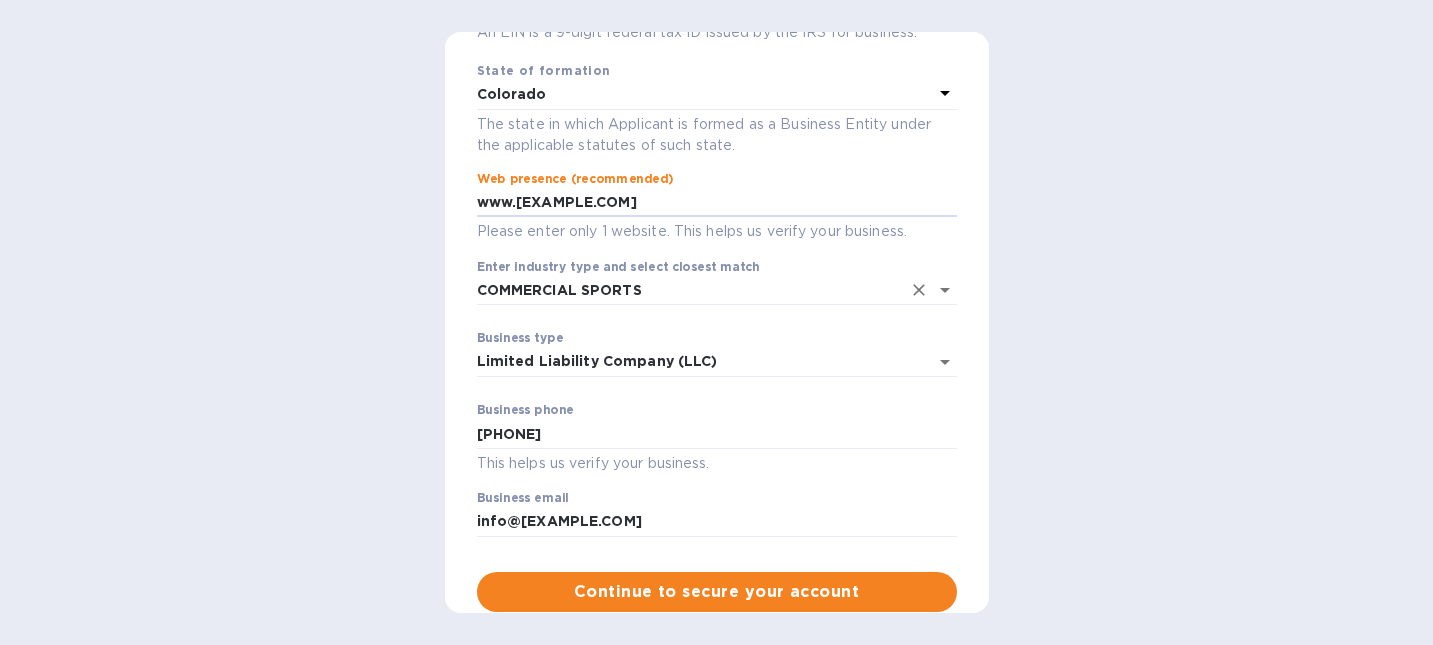 scroll, scrollTop: 369, scrollLeft: 0, axis: vertical 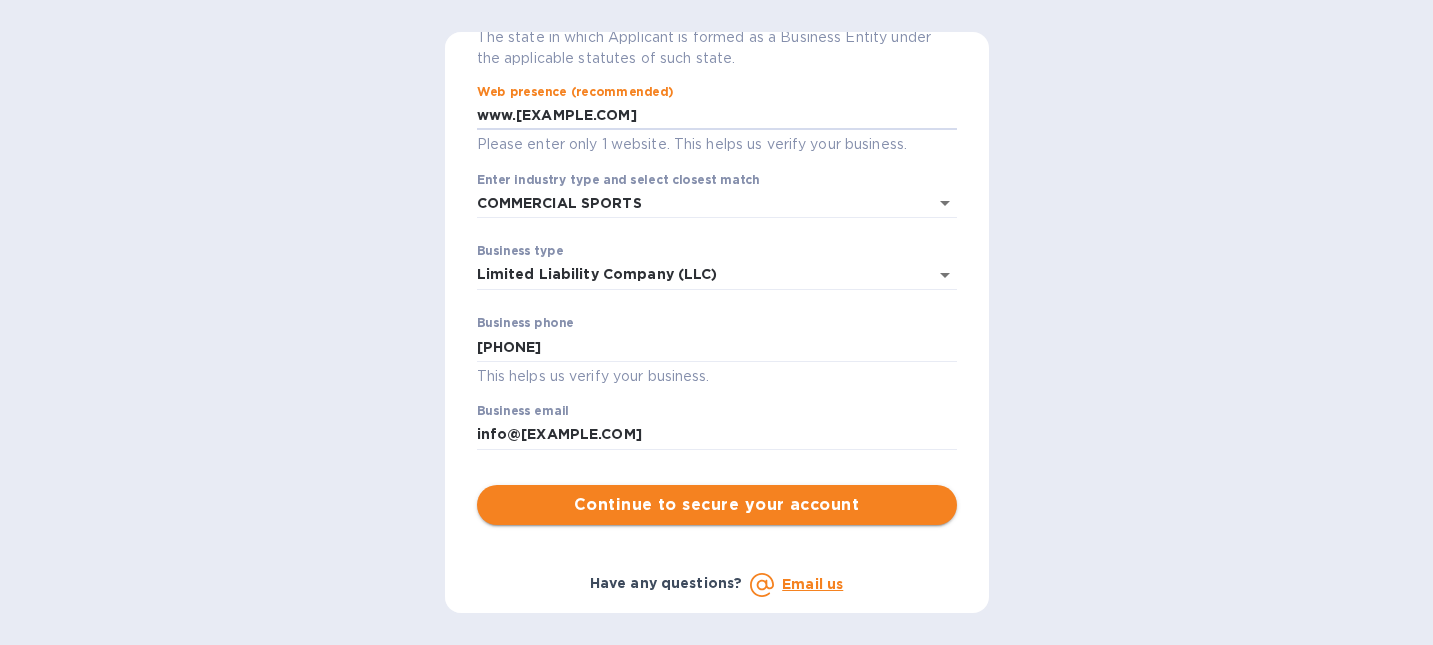 type on "www.[EXAMPLE.COM]" 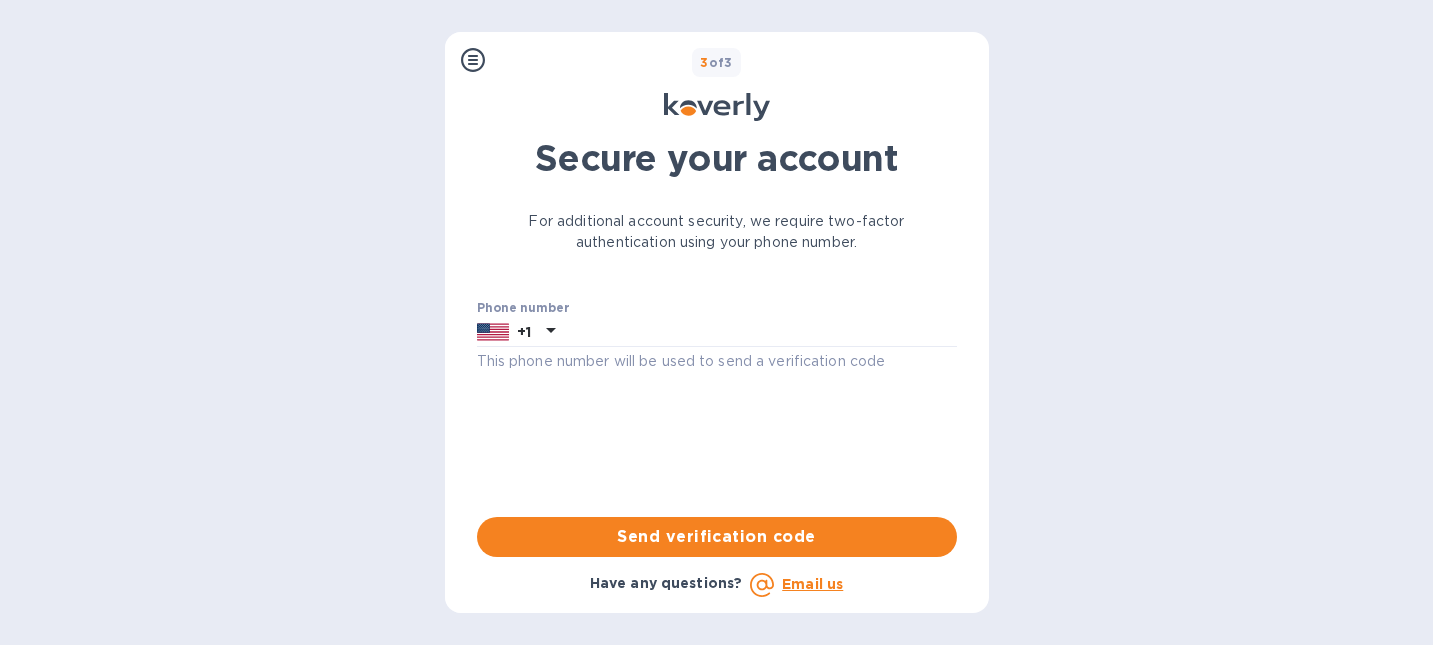 click on "Phone number +1 This phone number will be used to send a verification code" at bounding box center (717, 337) 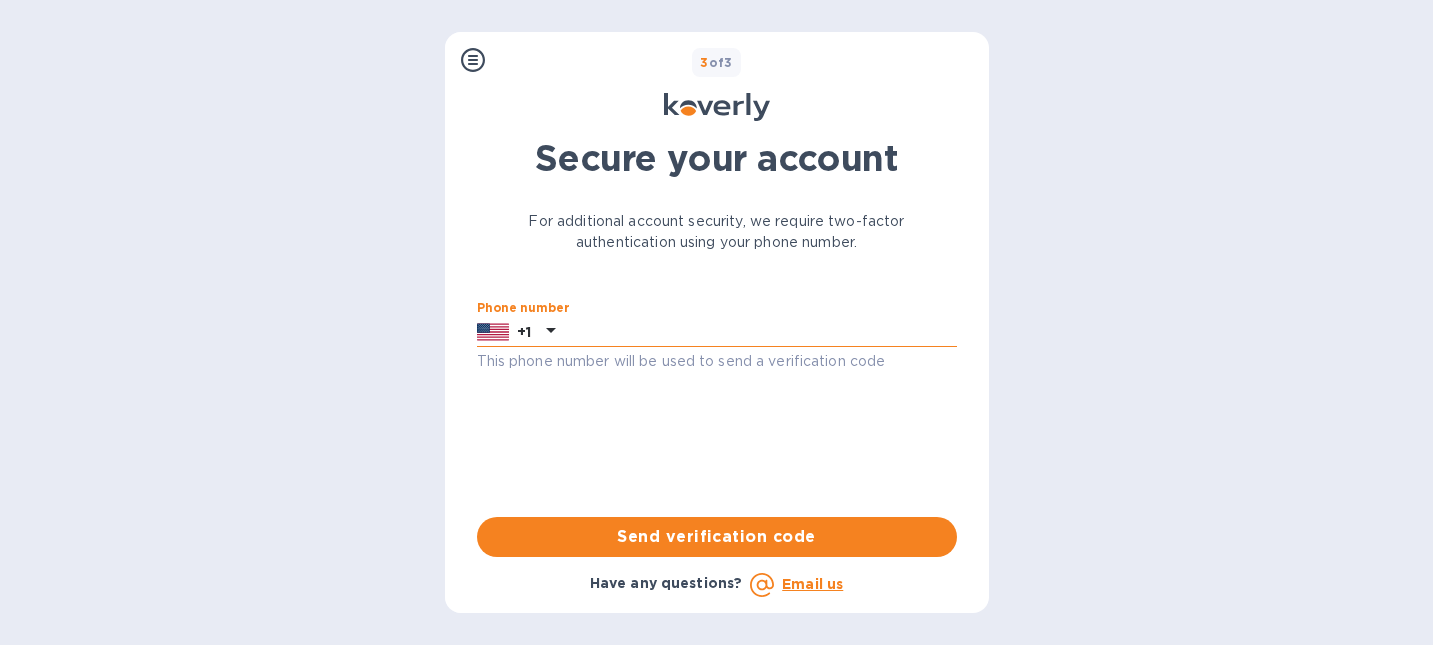 click at bounding box center (760, 332) 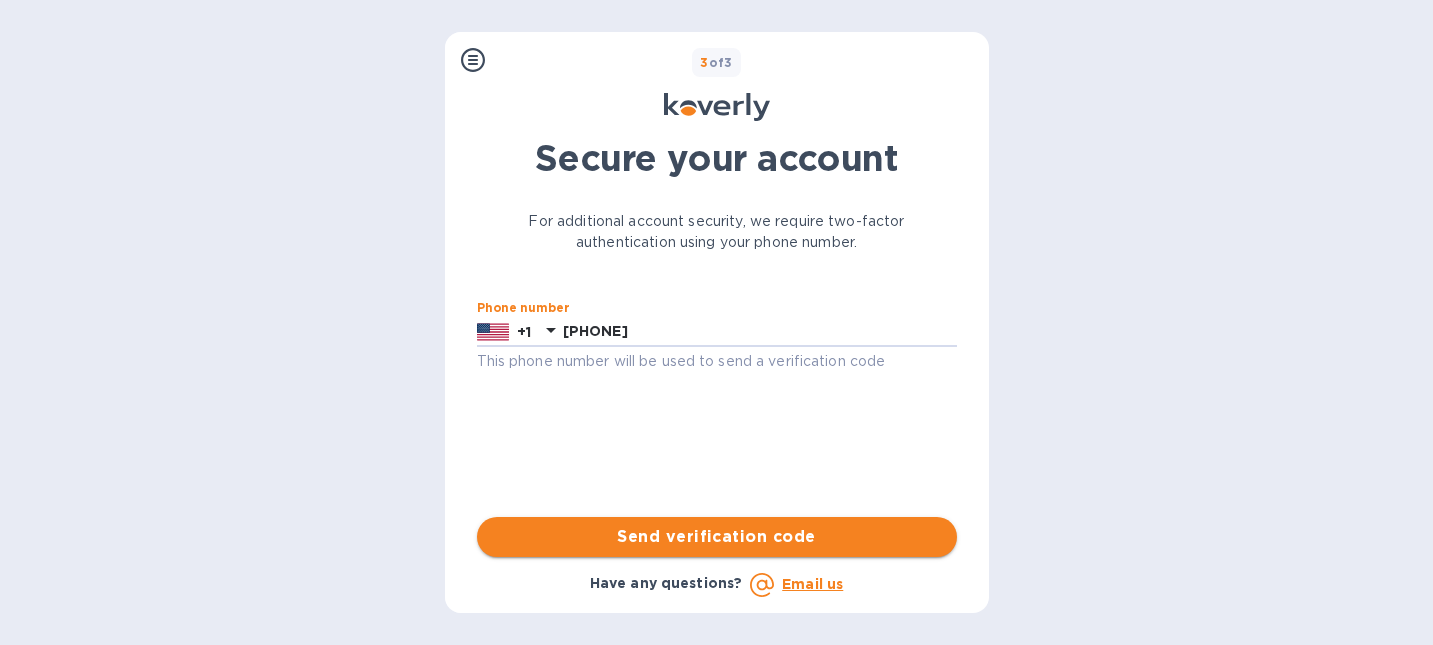 type on "[PHONE]" 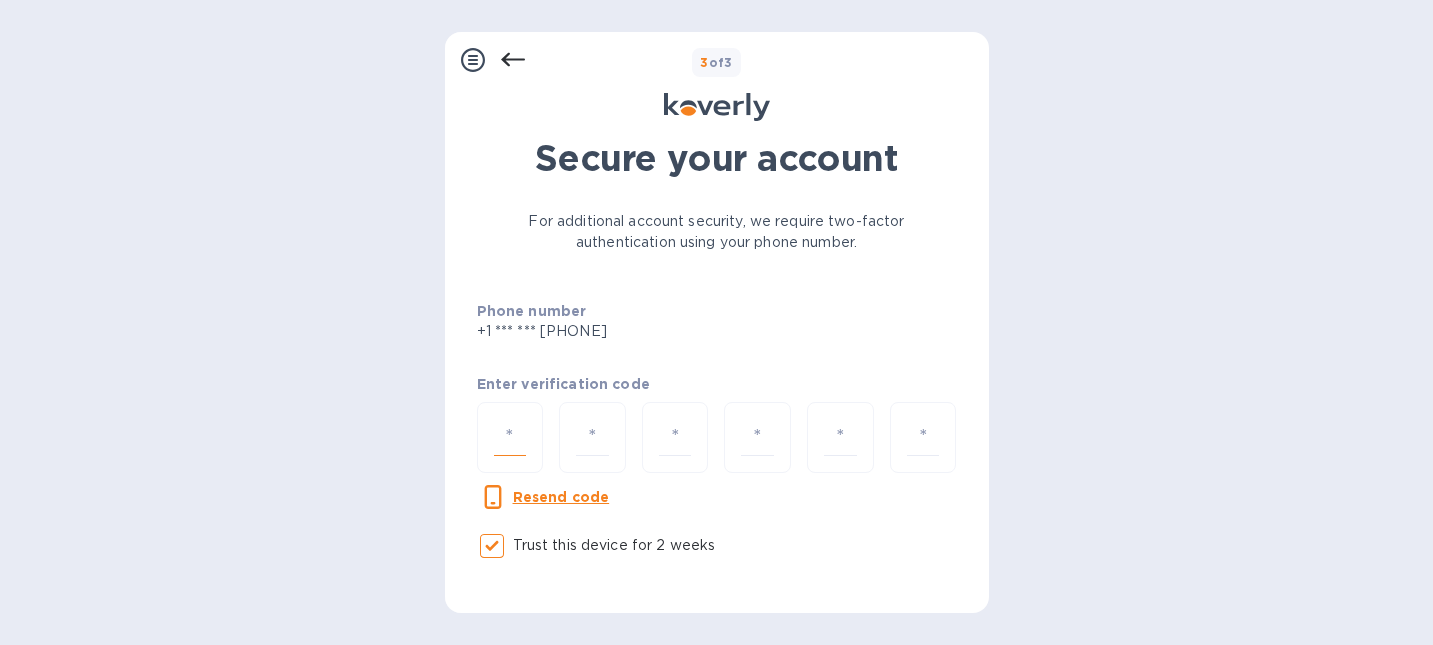 click at bounding box center (510, 437) 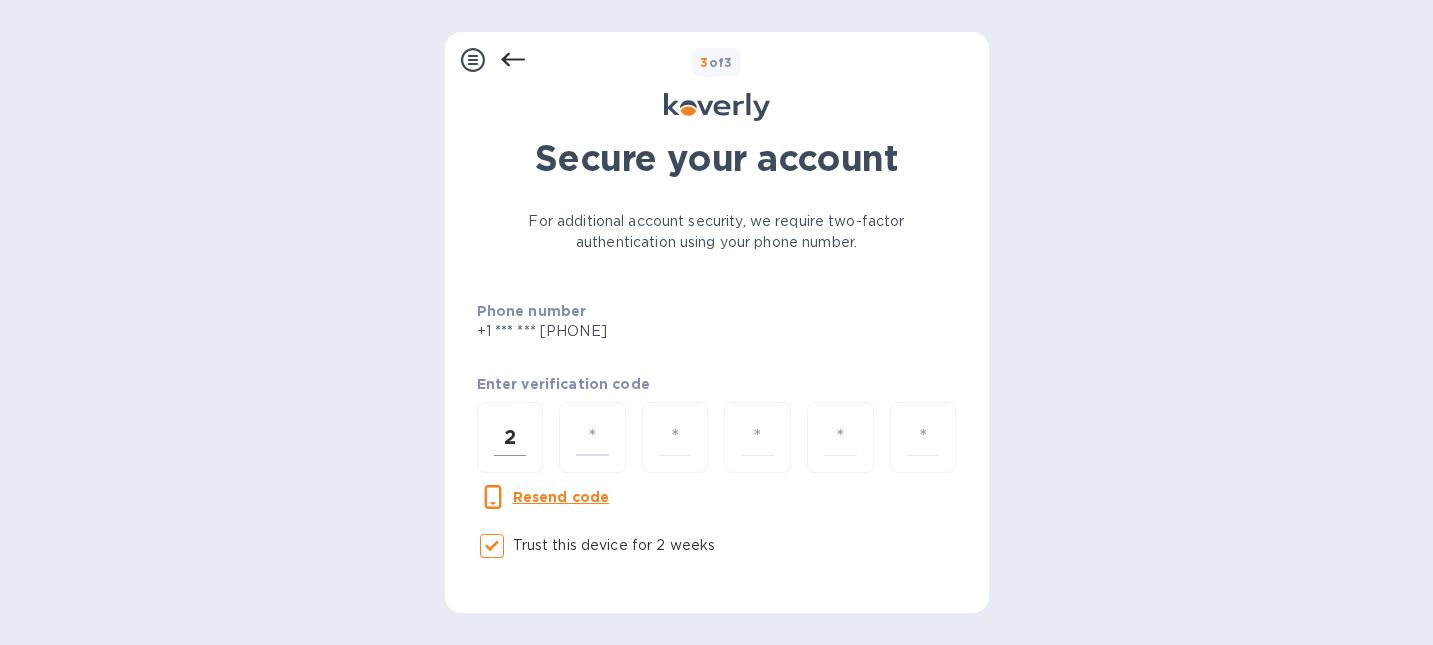 type on "5" 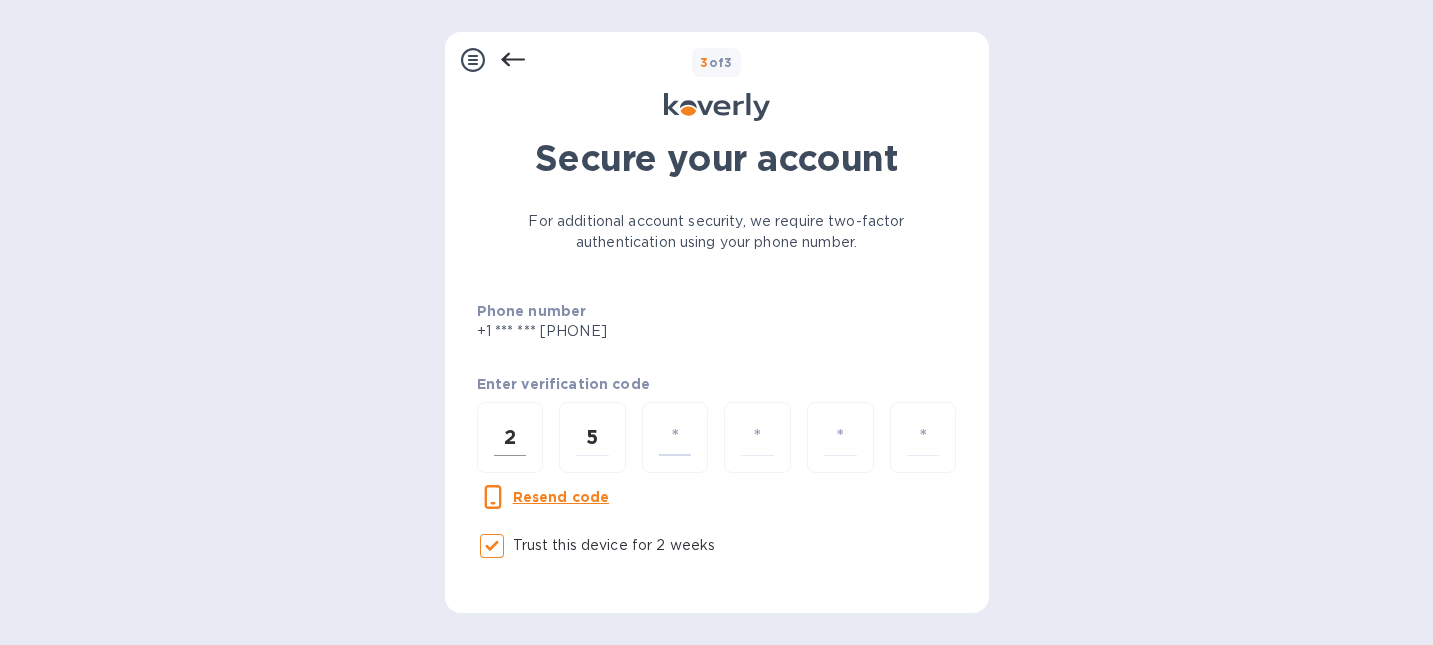 type on "0" 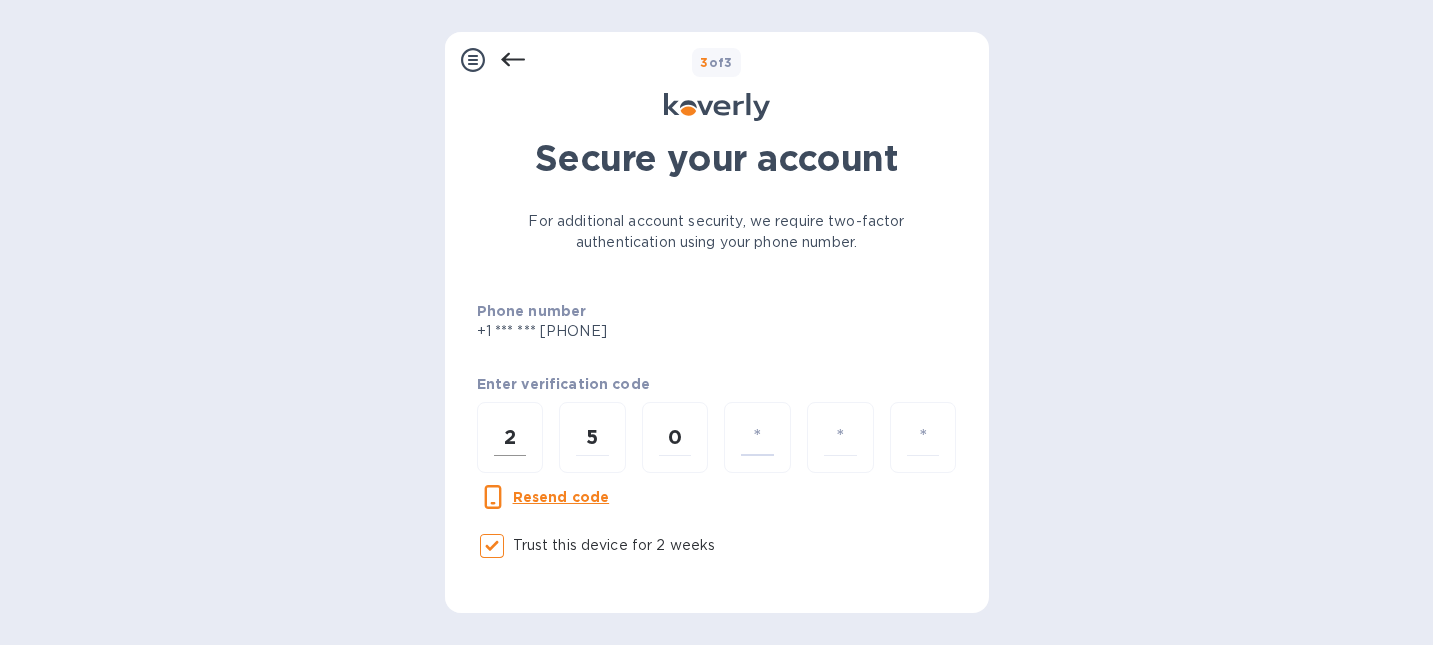 type on "2" 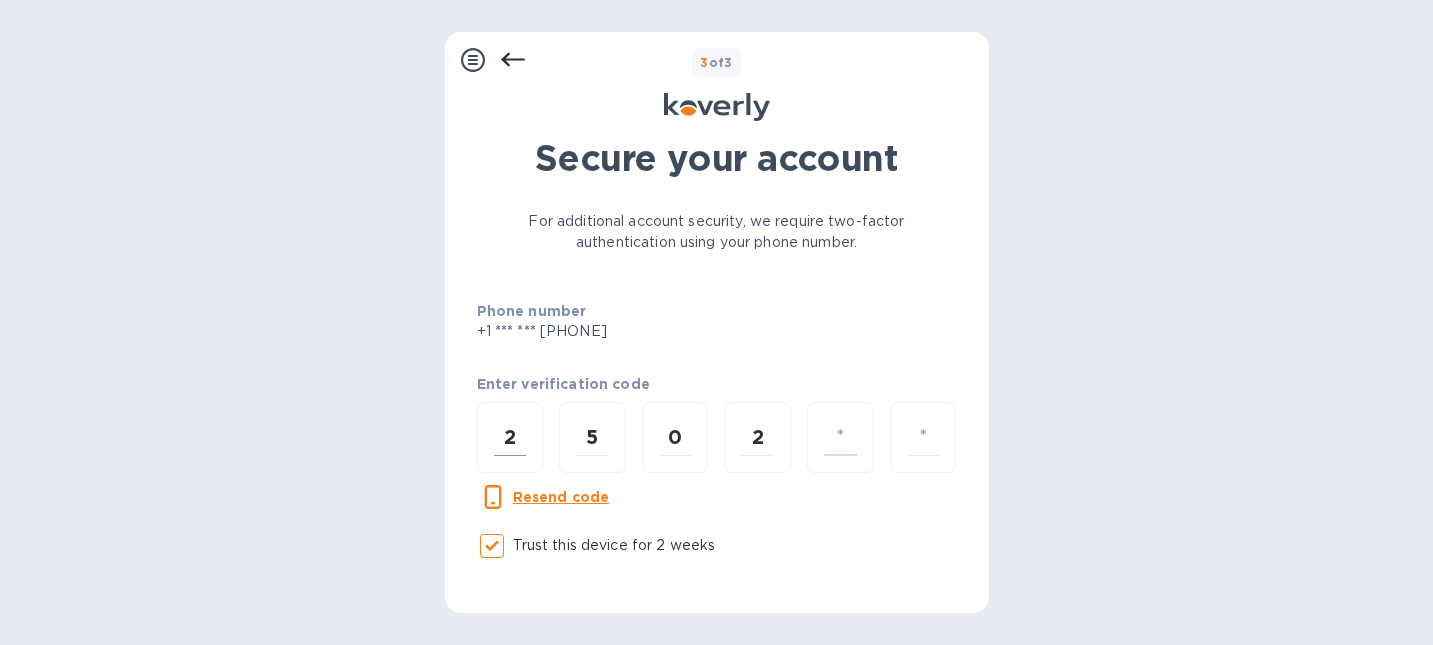 type on "0" 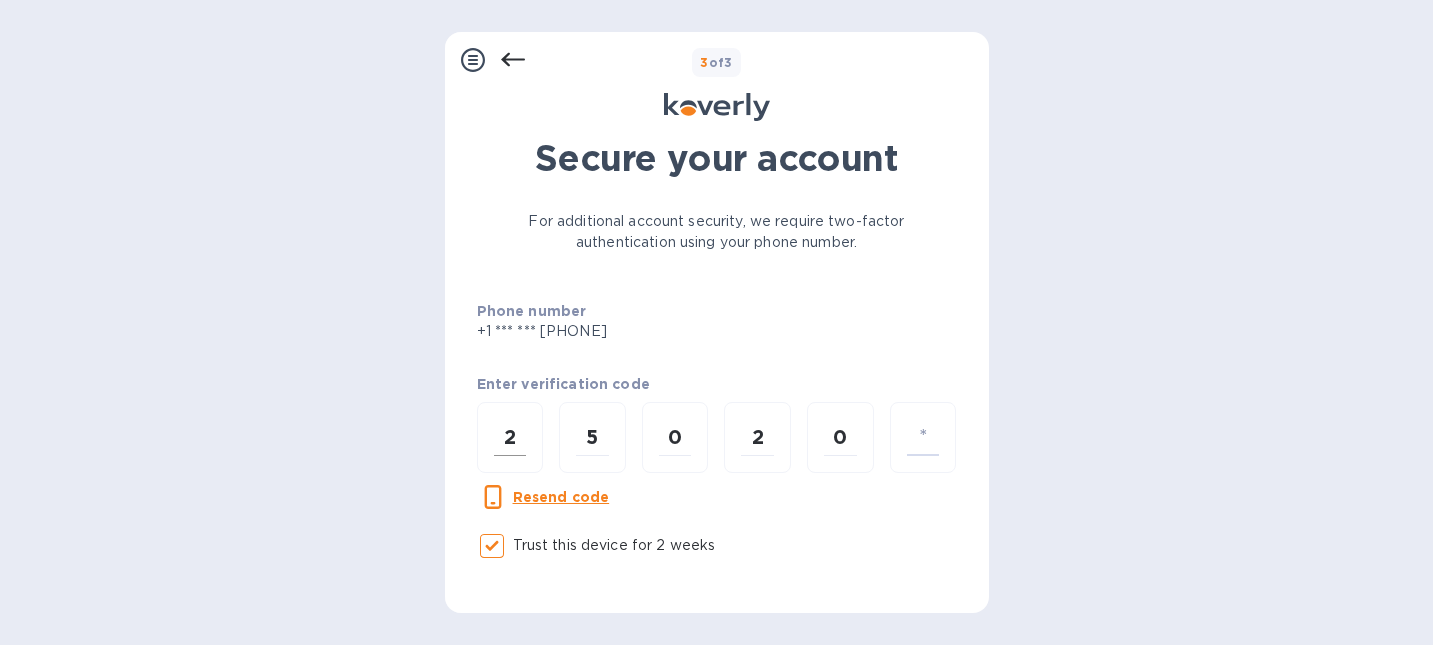 type on "5" 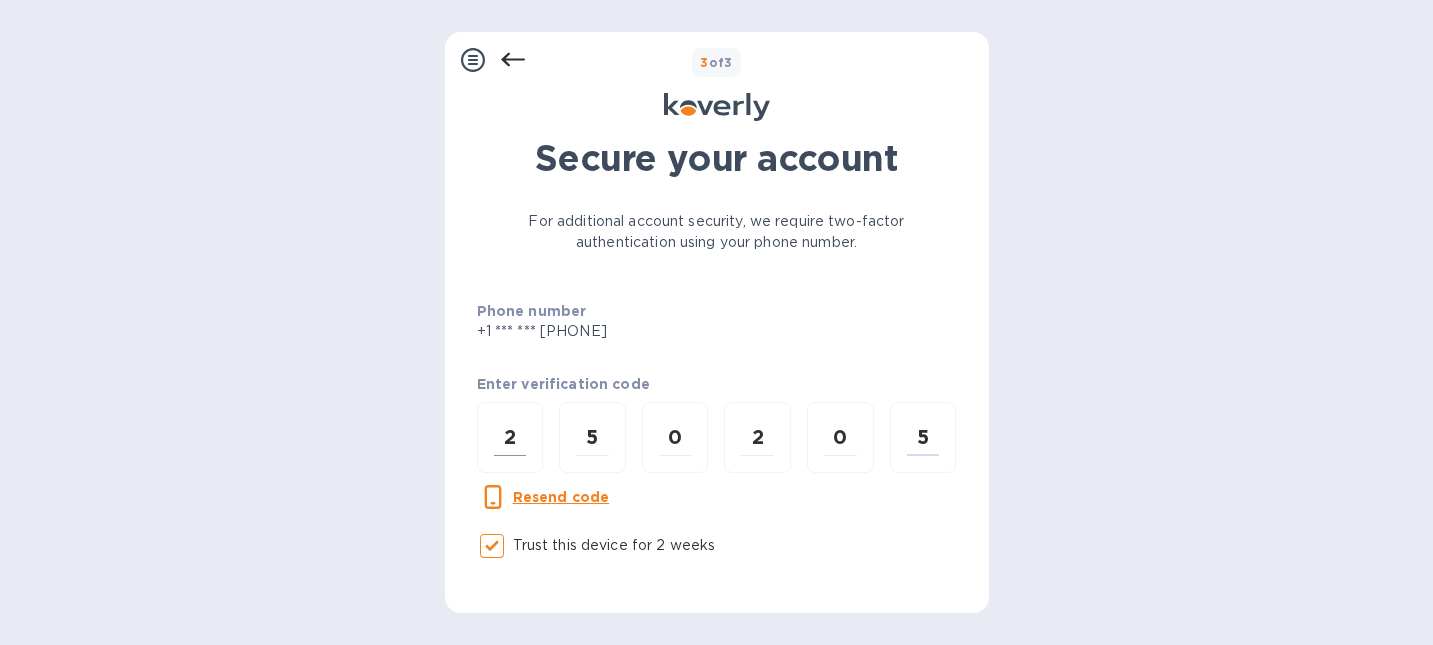 scroll, scrollTop: 64, scrollLeft: 0, axis: vertical 